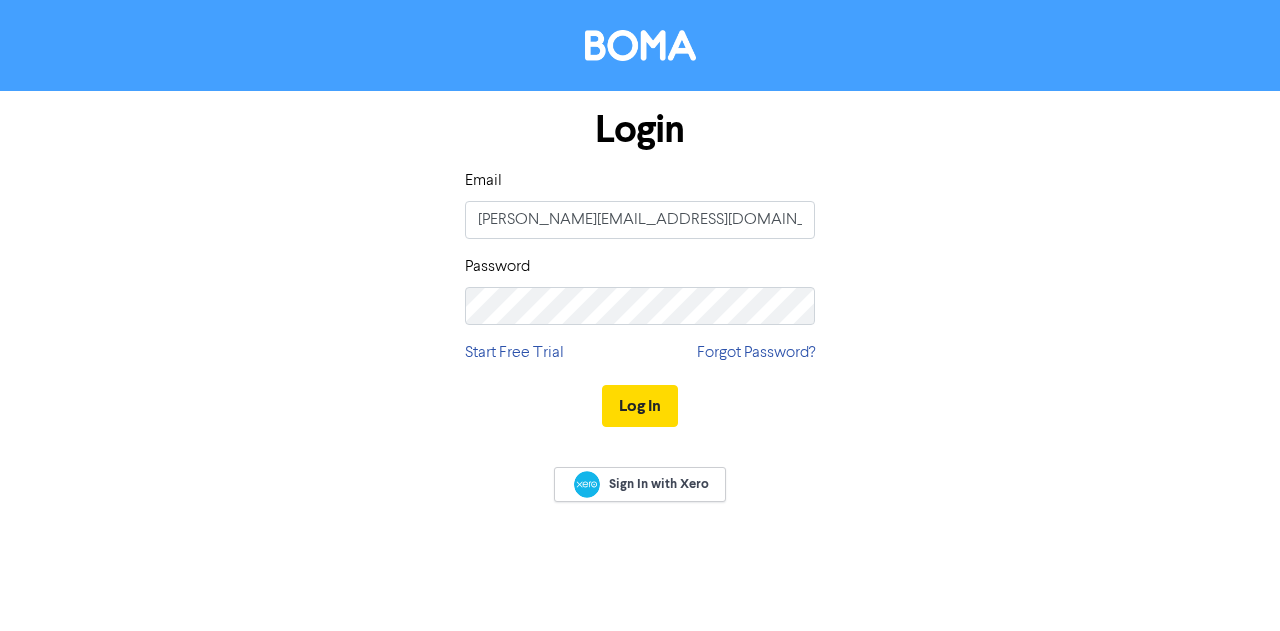 scroll, scrollTop: 0, scrollLeft: 0, axis: both 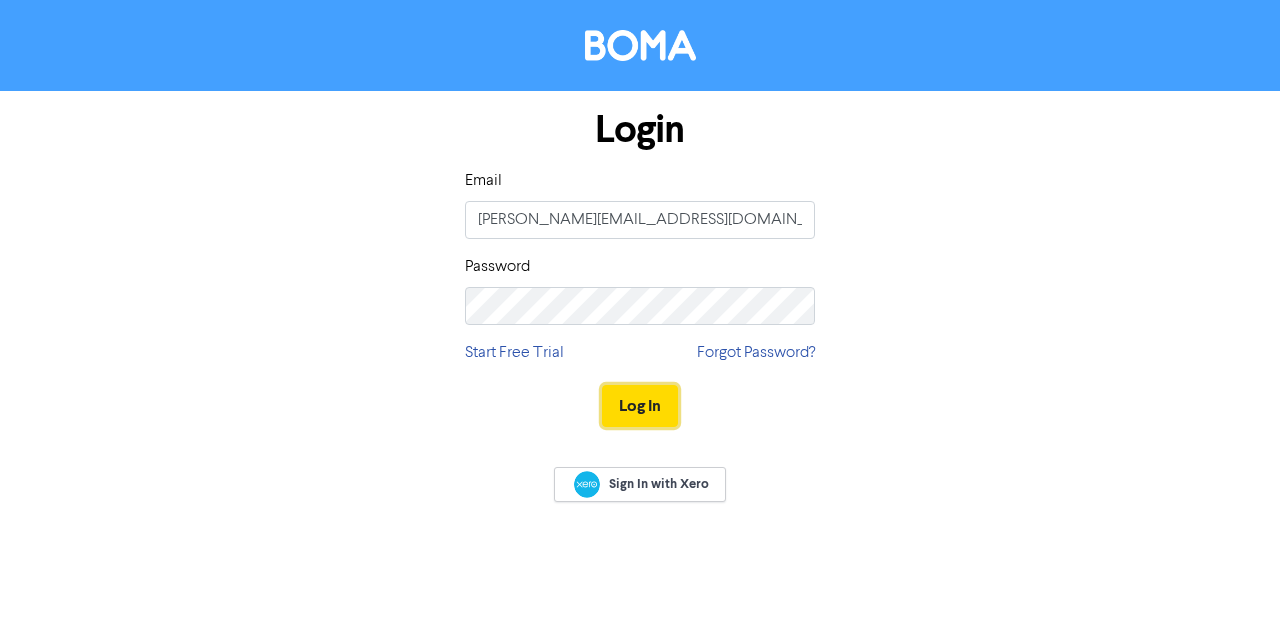 click on "Log In" at bounding box center [640, 406] 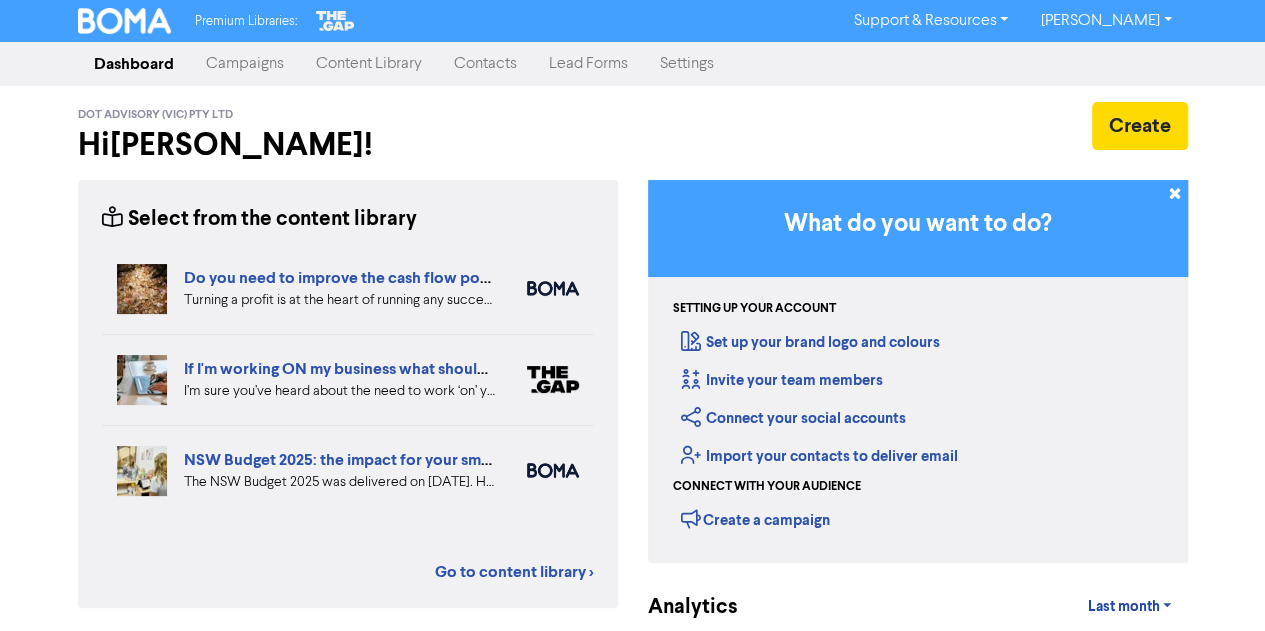 click on "Campaigns" at bounding box center [245, 64] 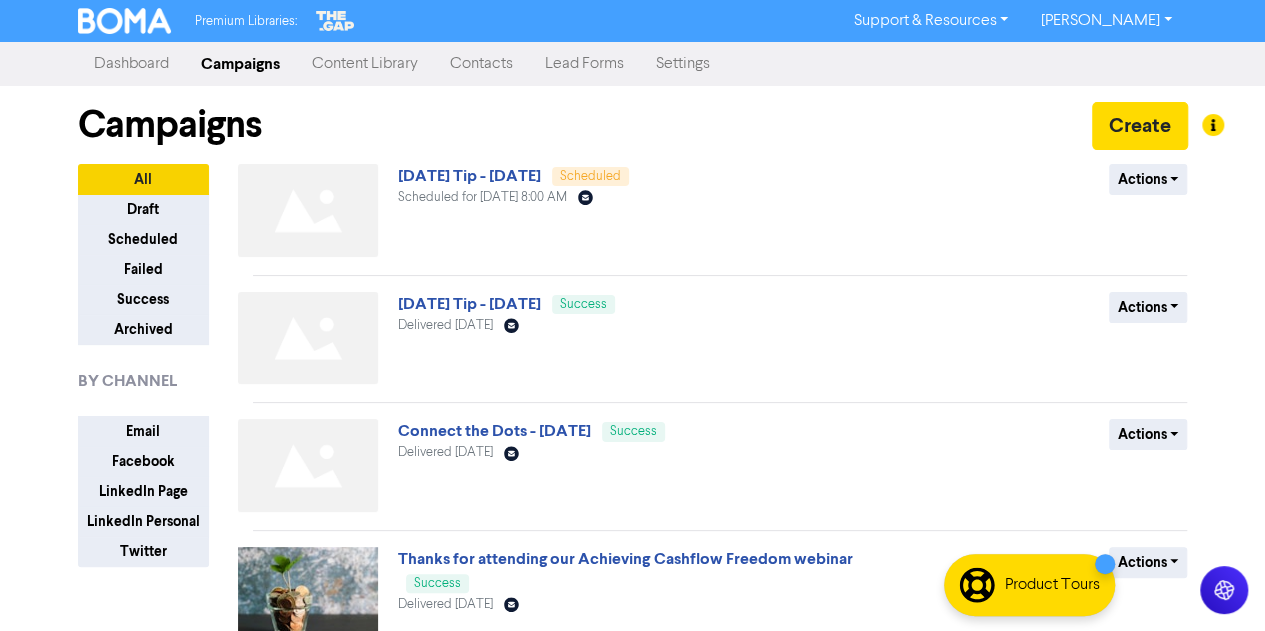 click on "[DATE] Tip - [DATE]" at bounding box center (469, 304) 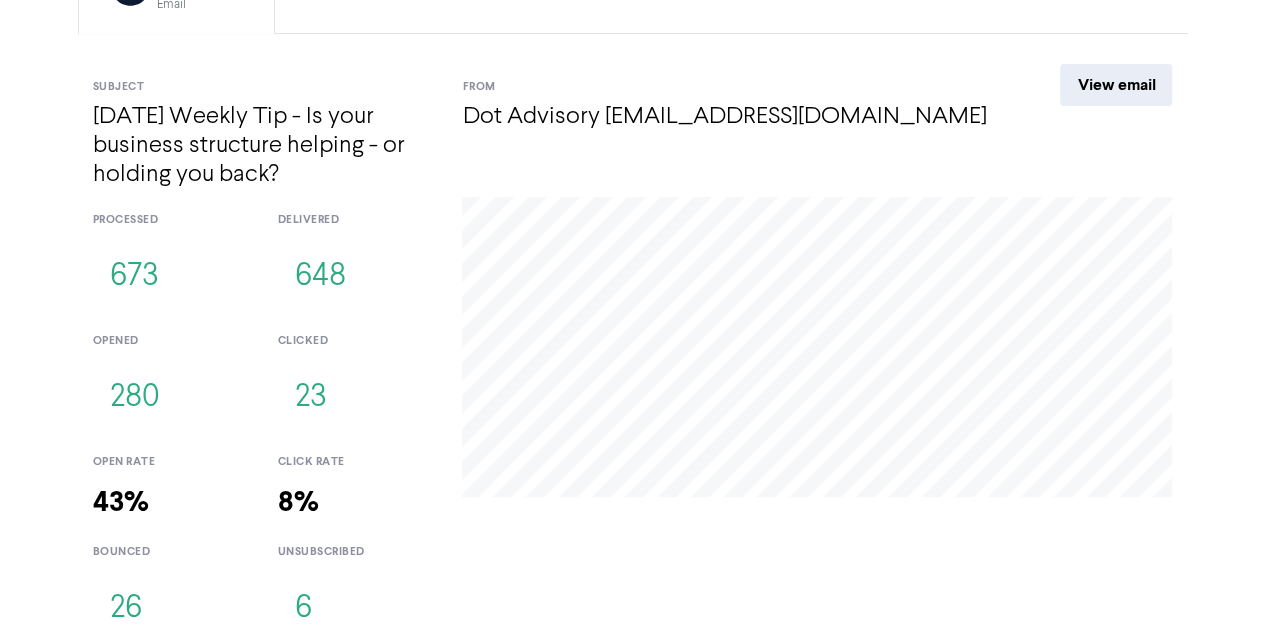scroll, scrollTop: 247, scrollLeft: 0, axis: vertical 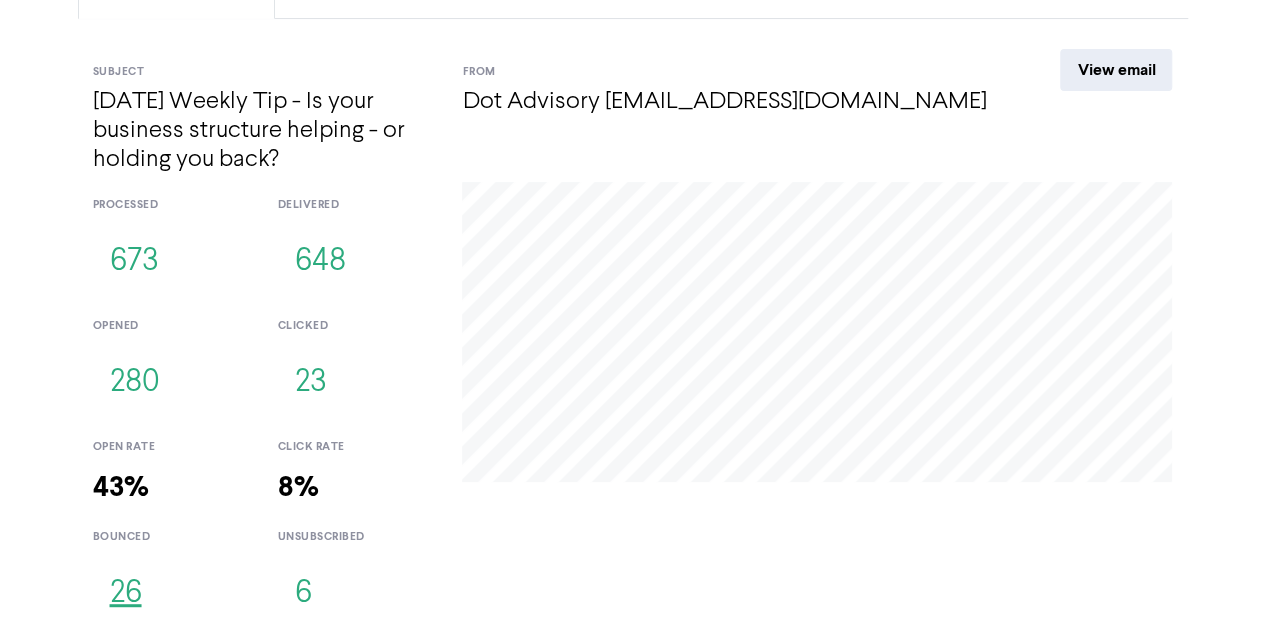 click on "26" at bounding box center (126, 594) 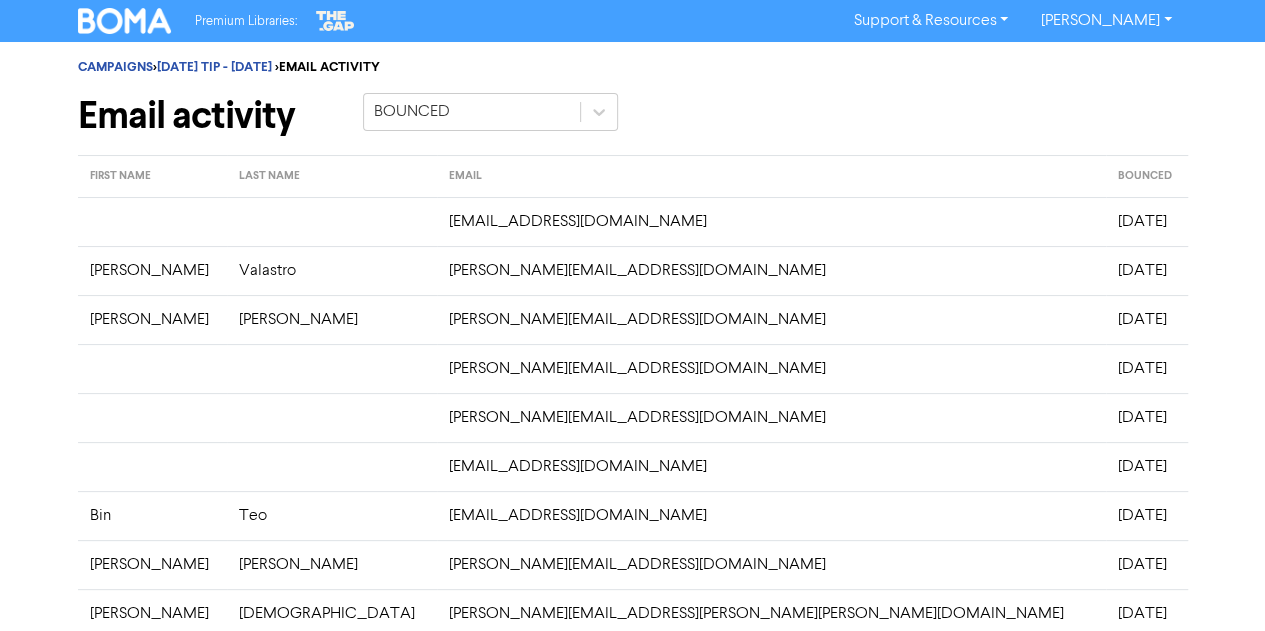click on "[EMAIL_ADDRESS][DOMAIN_NAME]" at bounding box center [771, 221] 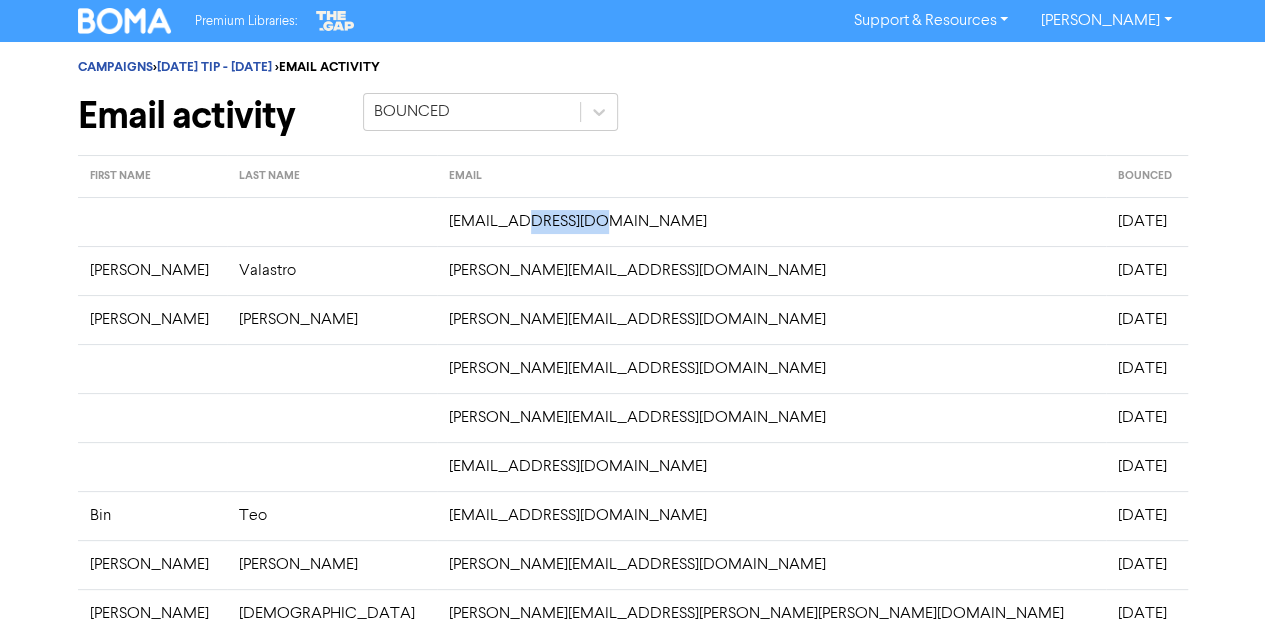 click on "[EMAIL_ADDRESS][DOMAIN_NAME]" at bounding box center [771, 221] 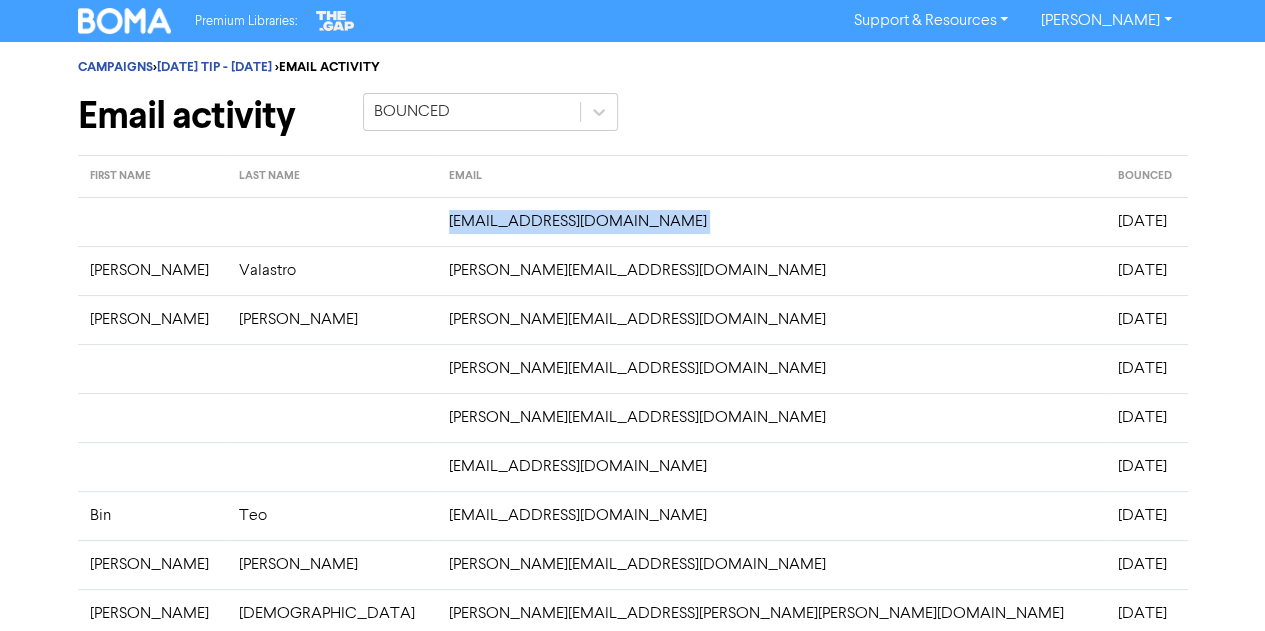 click on "[EMAIL_ADDRESS][DOMAIN_NAME]" at bounding box center [771, 221] 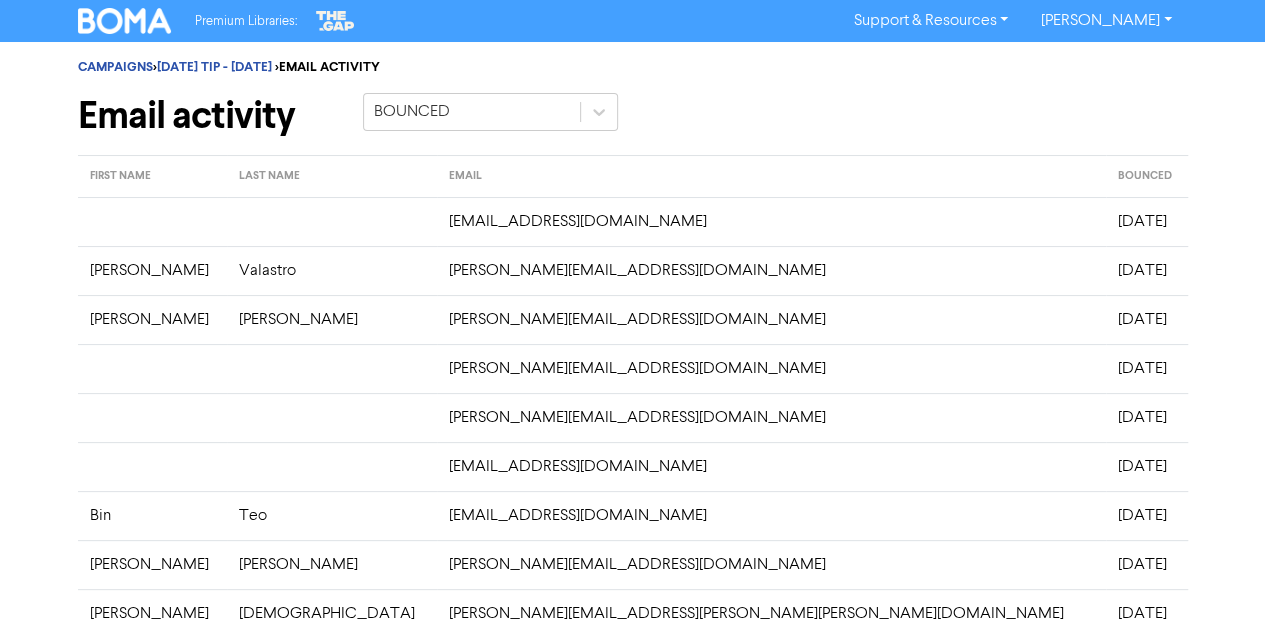 click on "[PERSON_NAME][EMAIL_ADDRESS][DOMAIN_NAME]" at bounding box center (771, 270) 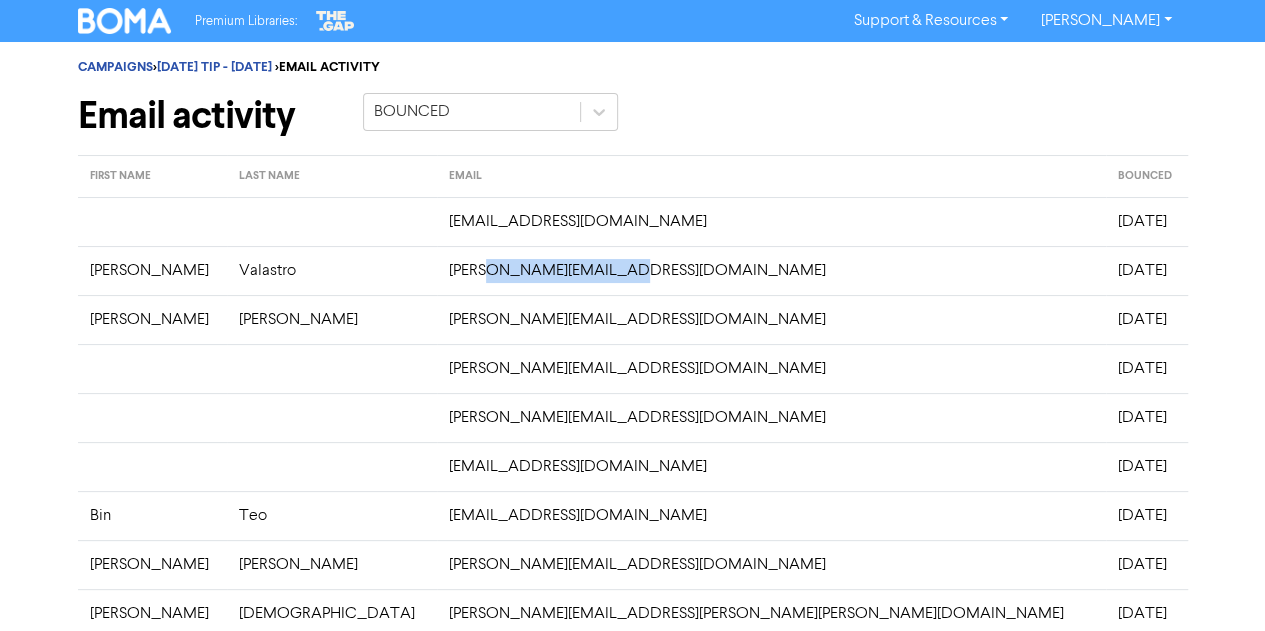 click on "[PERSON_NAME][EMAIL_ADDRESS][DOMAIN_NAME]" at bounding box center [771, 270] 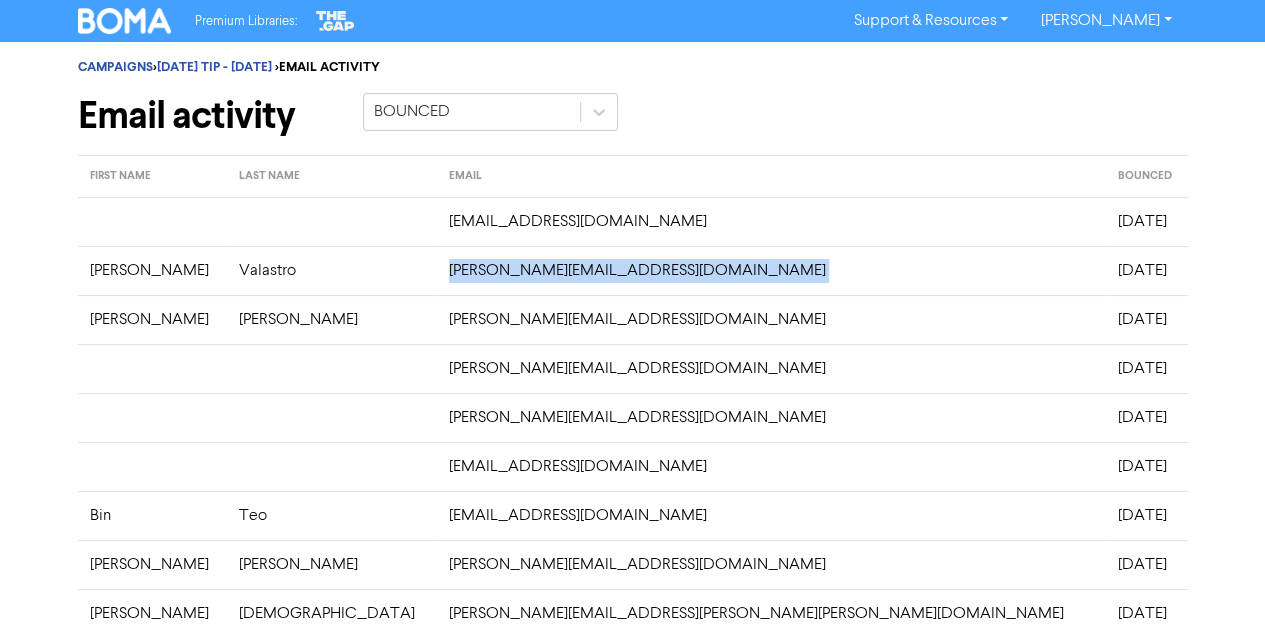 click on "[PERSON_NAME][EMAIL_ADDRESS][DOMAIN_NAME]" at bounding box center [771, 270] 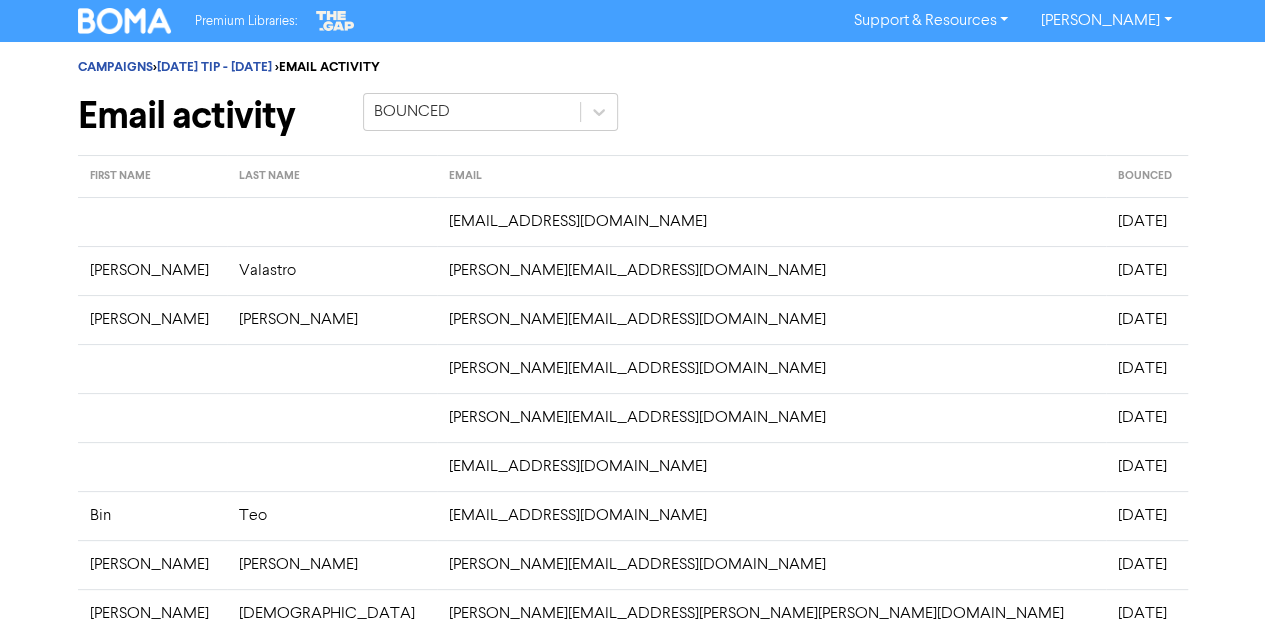 click on "[PERSON_NAME][EMAIL_ADDRESS][DOMAIN_NAME]" at bounding box center [771, 319] 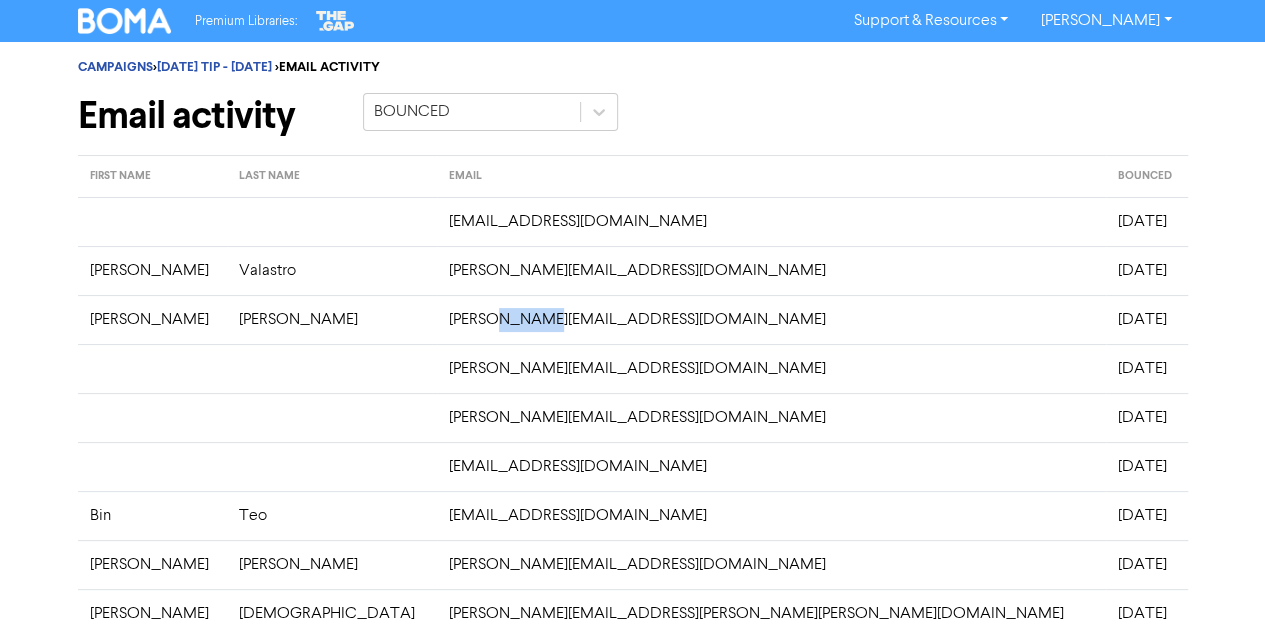 click on "[PERSON_NAME][EMAIL_ADDRESS][DOMAIN_NAME]" at bounding box center [771, 319] 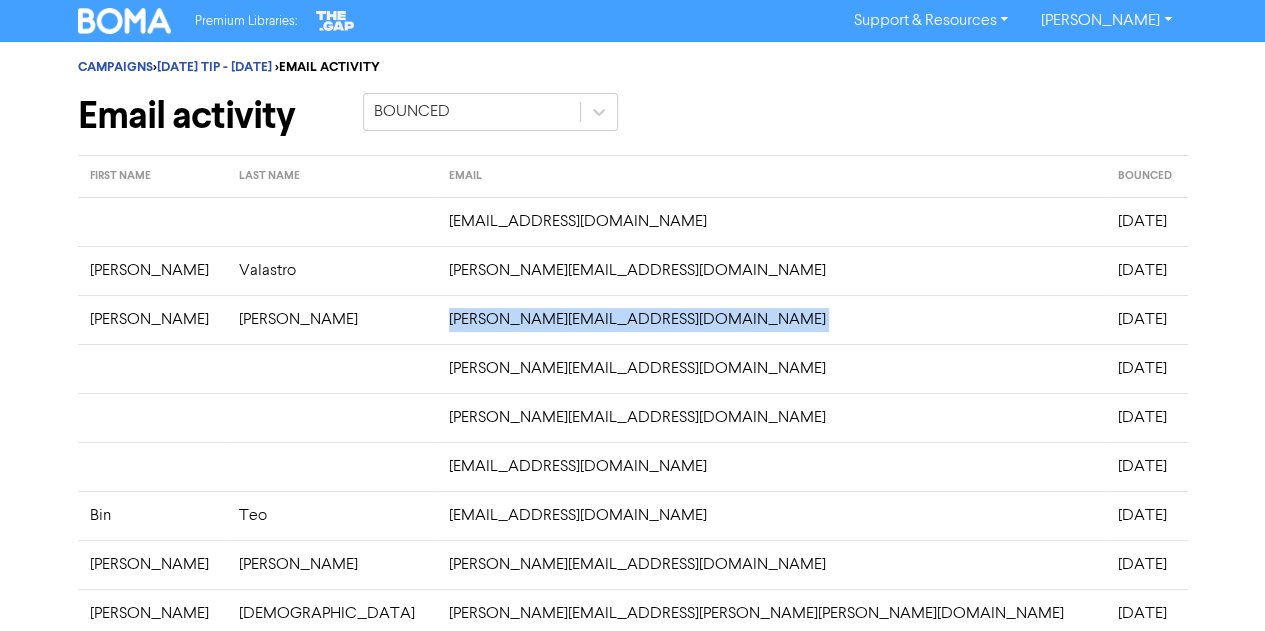 click on "[PERSON_NAME][EMAIL_ADDRESS][DOMAIN_NAME]" at bounding box center [771, 319] 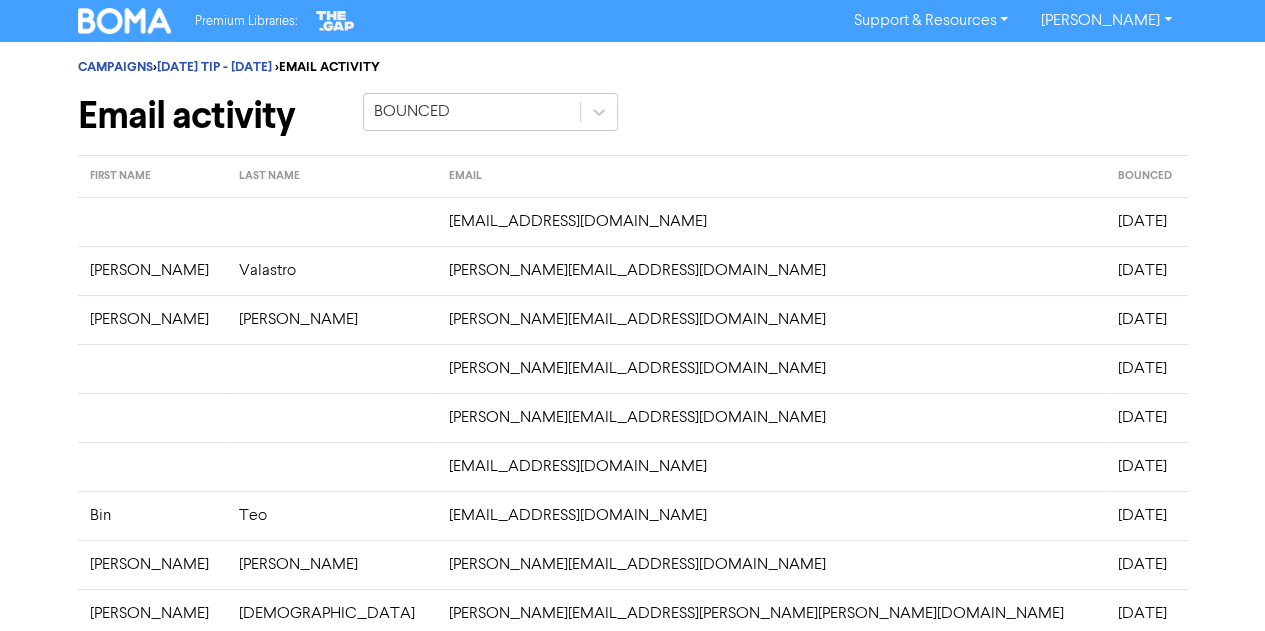 click on "[PERSON_NAME][EMAIL_ADDRESS][DOMAIN_NAME]" at bounding box center (771, 368) 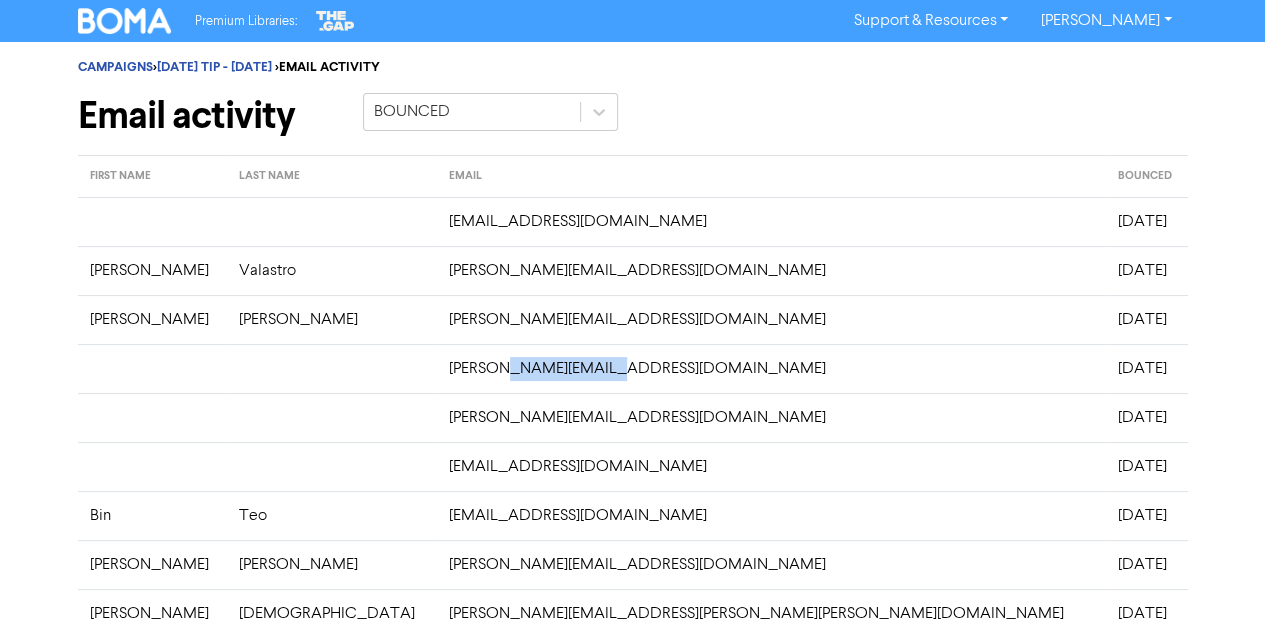 click on "[PERSON_NAME][EMAIL_ADDRESS][DOMAIN_NAME]" at bounding box center (771, 368) 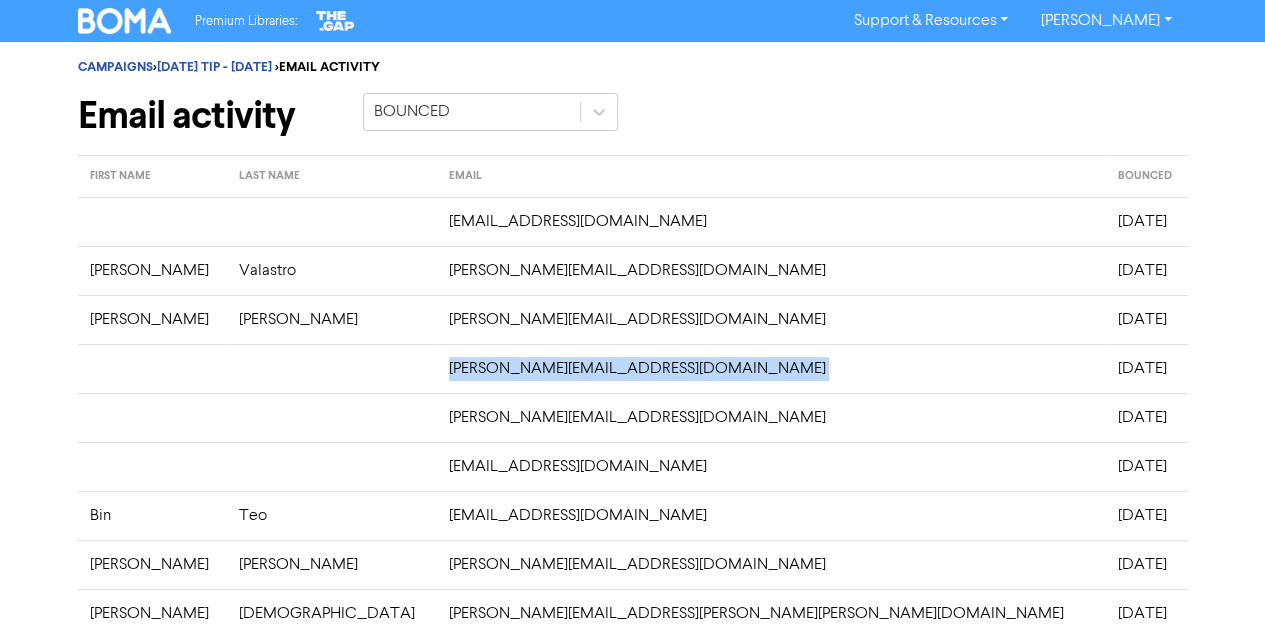 click on "[PERSON_NAME][EMAIL_ADDRESS][DOMAIN_NAME]" at bounding box center (771, 368) 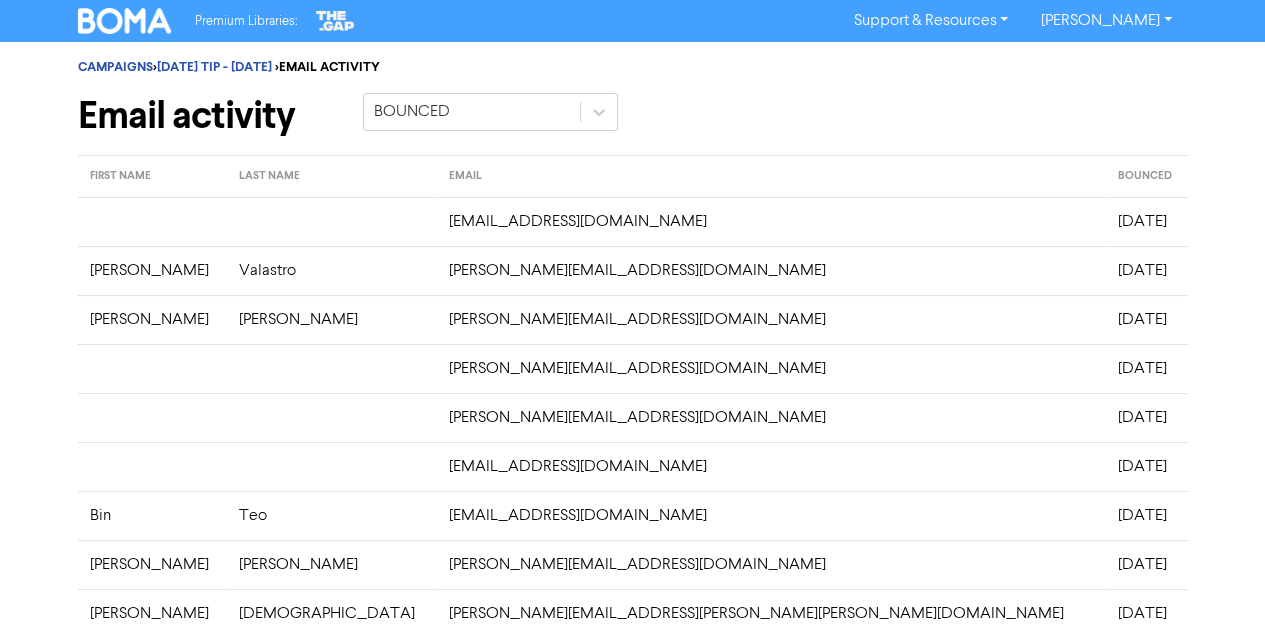 click on "[PERSON_NAME][EMAIL_ADDRESS][DOMAIN_NAME]" at bounding box center (771, 417) 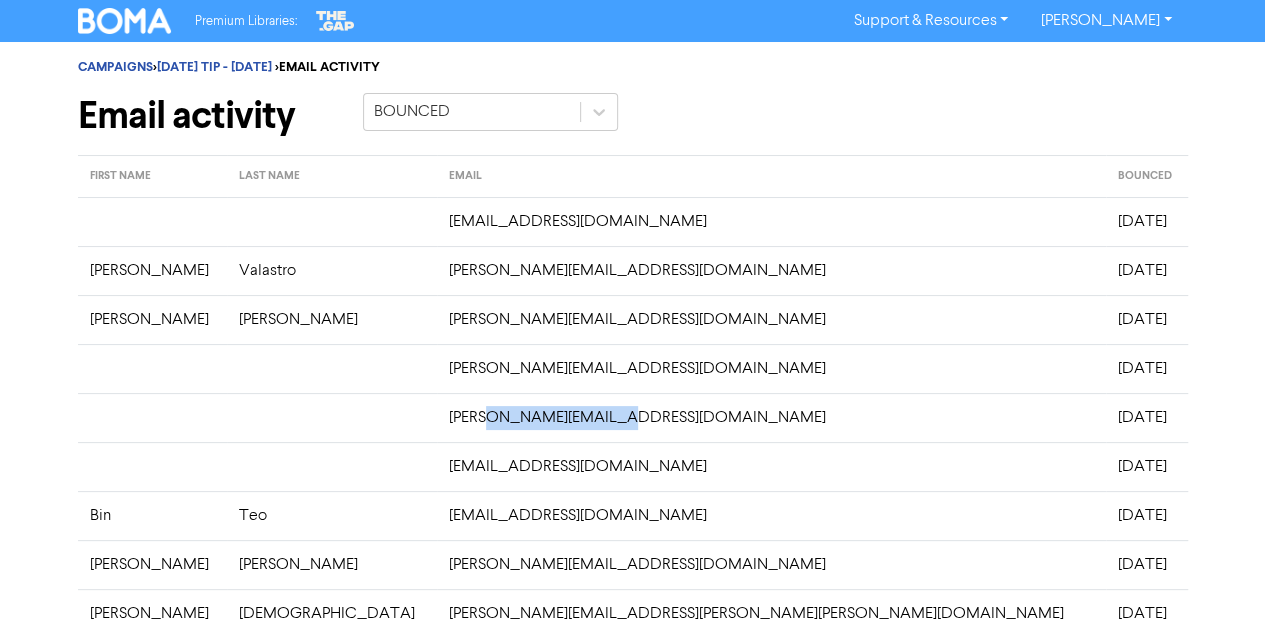 click on "[PERSON_NAME][EMAIL_ADDRESS][DOMAIN_NAME]" at bounding box center (771, 417) 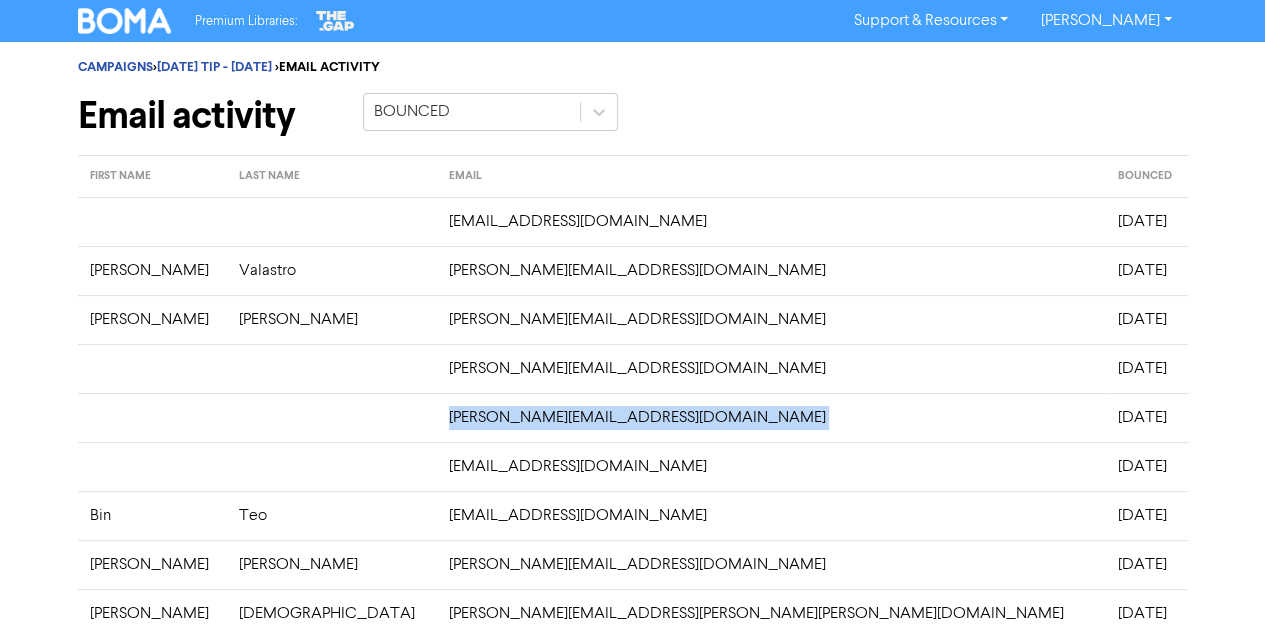 click on "[PERSON_NAME][EMAIL_ADDRESS][DOMAIN_NAME]" at bounding box center [771, 417] 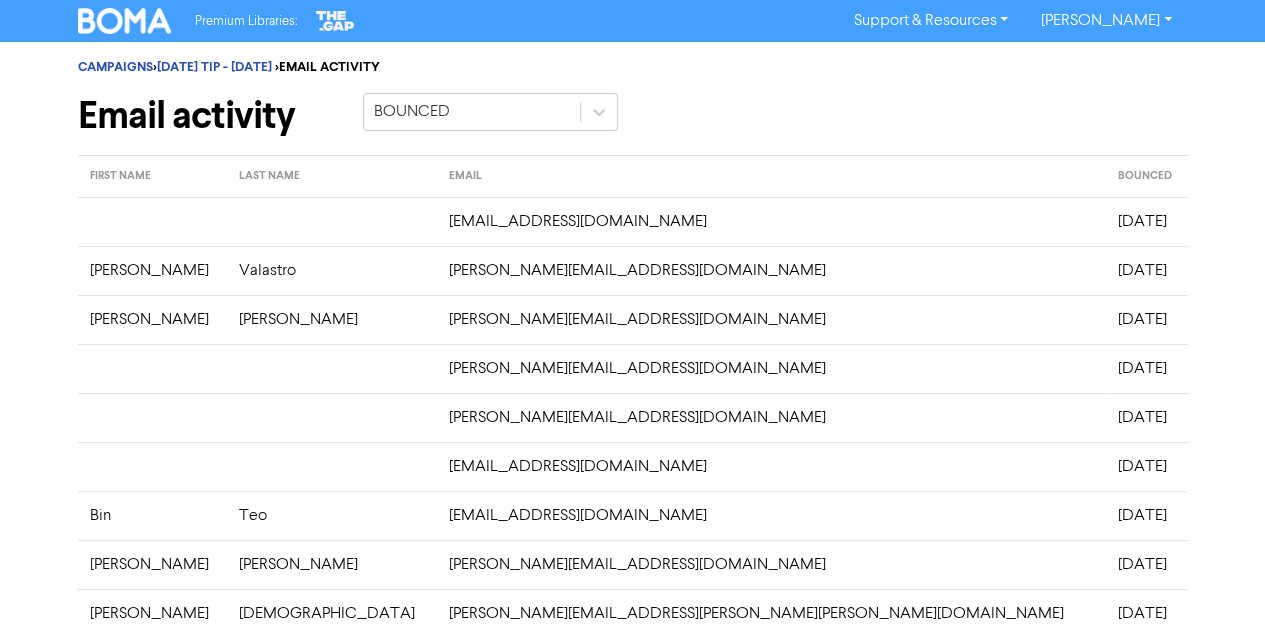click on "[EMAIL_ADDRESS][DOMAIN_NAME]" at bounding box center (771, 466) 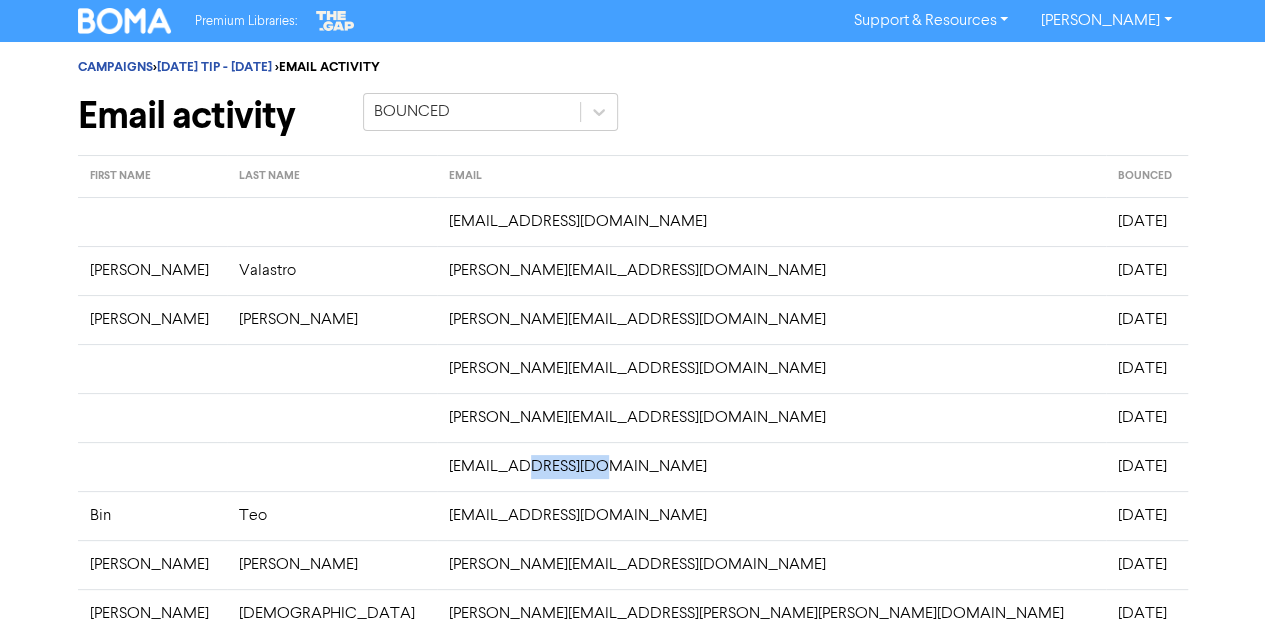 click on "[EMAIL_ADDRESS][DOMAIN_NAME]" at bounding box center [771, 466] 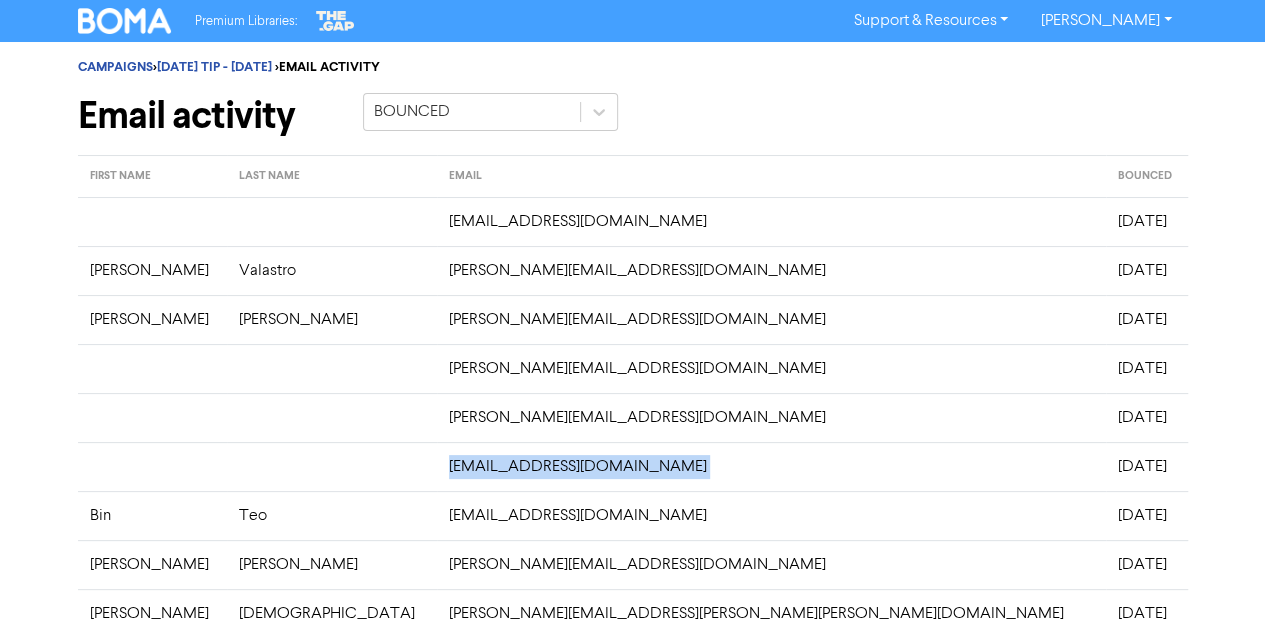 click on "[EMAIL_ADDRESS][DOMAIN_NAME]" at bounding box center [771, 466] 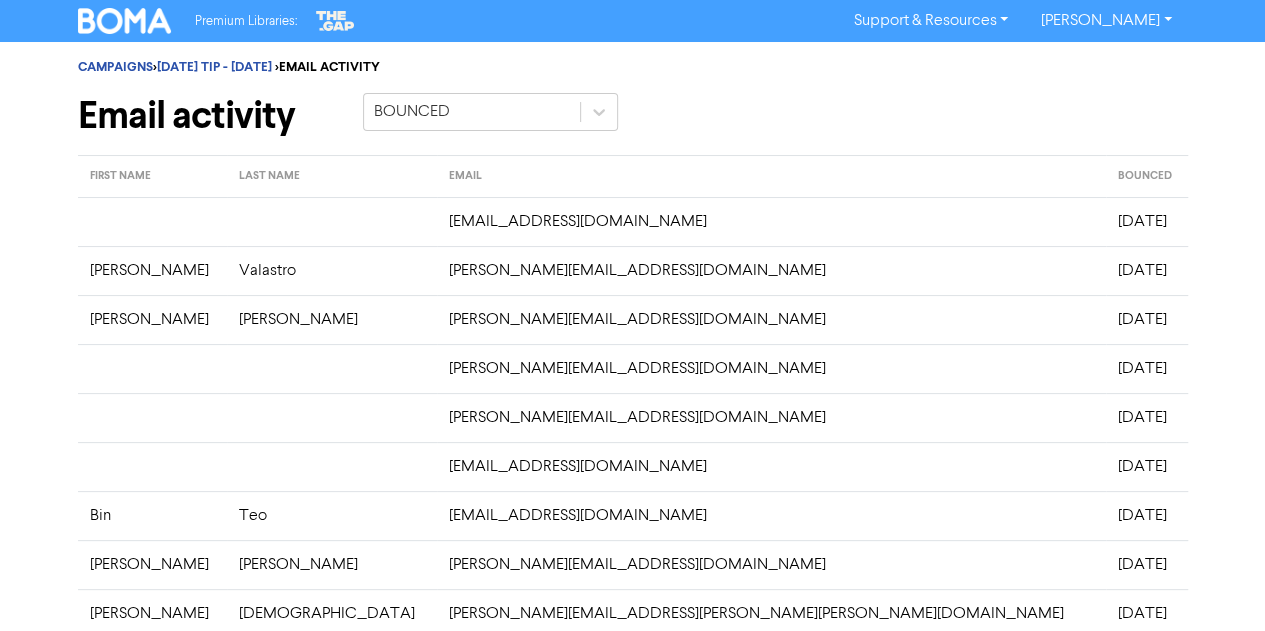 click on "[EMAIL_ADDRESS][DOMAIN_NAME]" at bounding box center [771, 515] 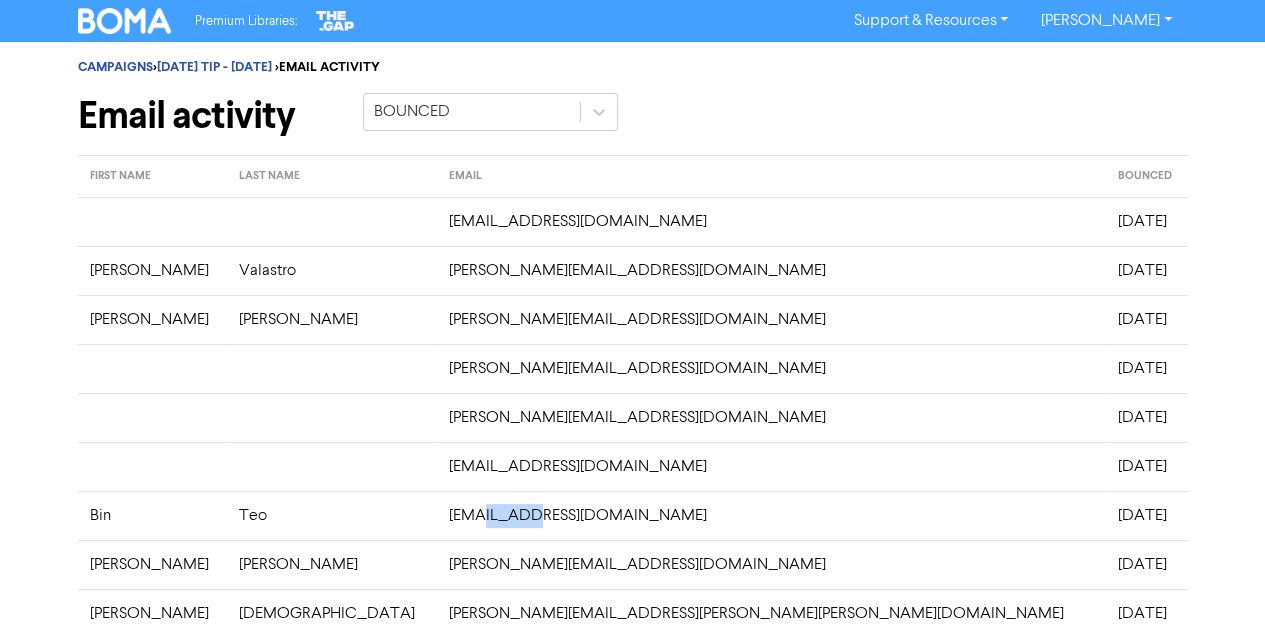 click on "[EMAIL_ADDRESS][DOMAIN_NAME]" at bounding box center (771, 515) 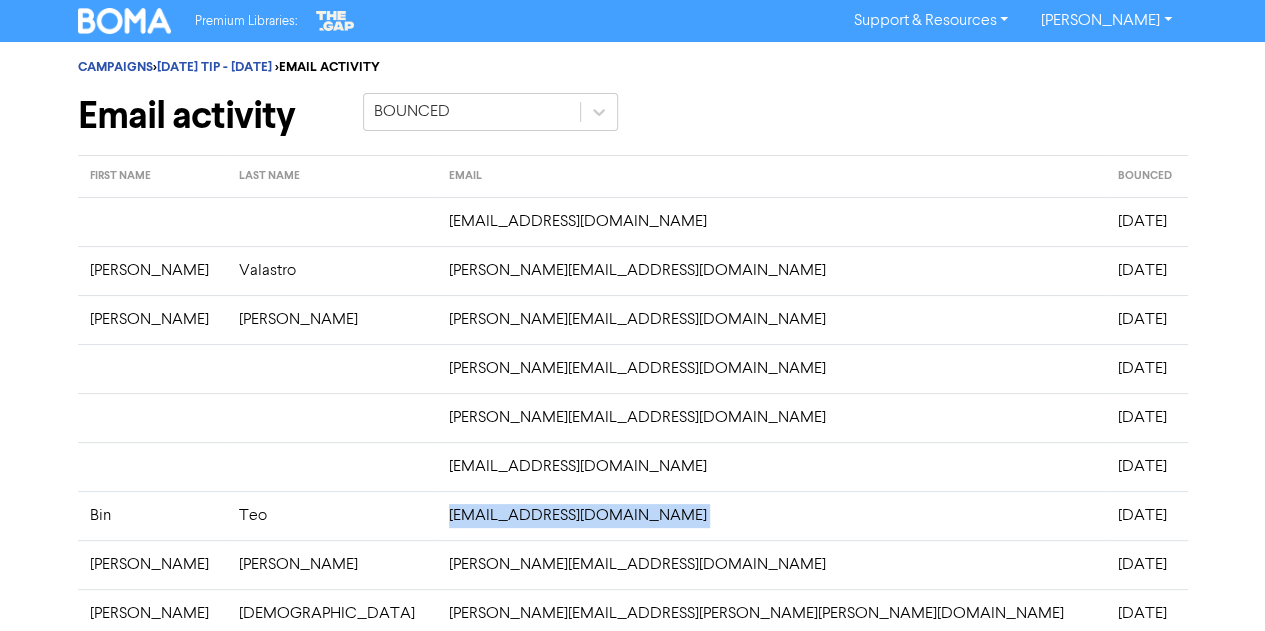 click on "[EMAIL_ADDRESS][DOMAIN_NAME]" at bounding box center [771, 515] 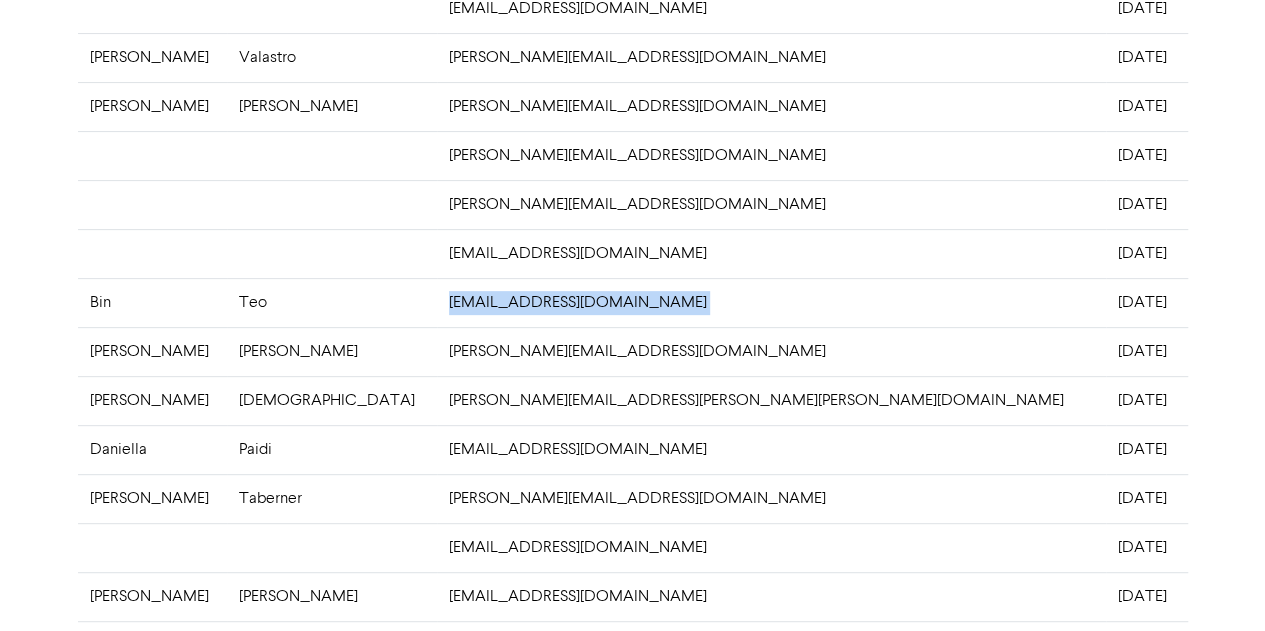 scroll, scrollTop: 214, scrollLeft: 0, axis: vertical 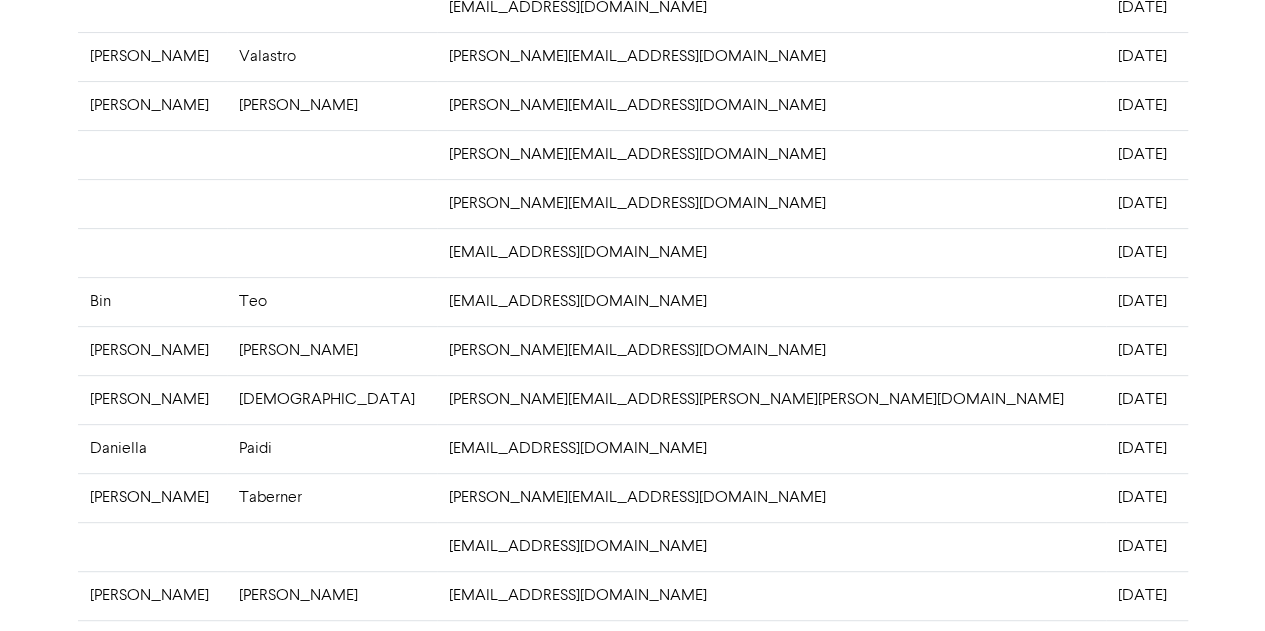 click on "[PERSON_NAME][EMAIL_ADDRESS][DOMAIN_NAME]" at bounding box center [771, 350] 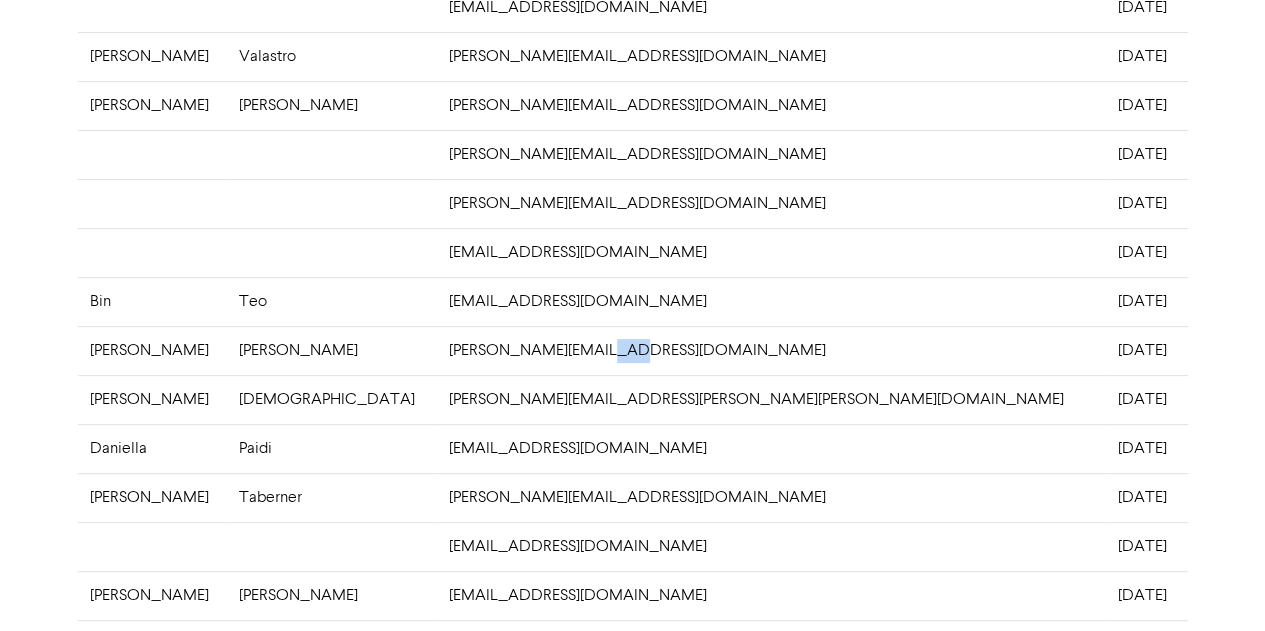 click on "[PERSON_NAME][EMAIL_ADDRESS][DOMAIN_NAME]" at bounding box center (771, 350) 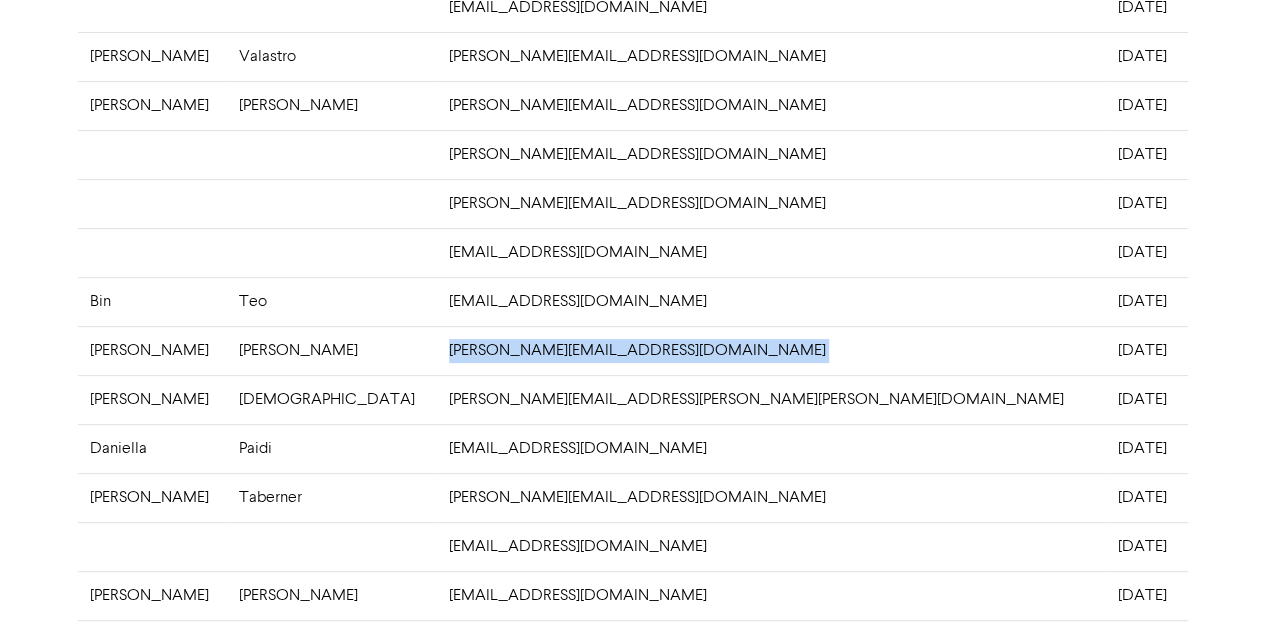 click on "[PERSON_NAME][EMAIL_ADDRESS][DOMAIN_NAME]" at bounding box center [771, 350] 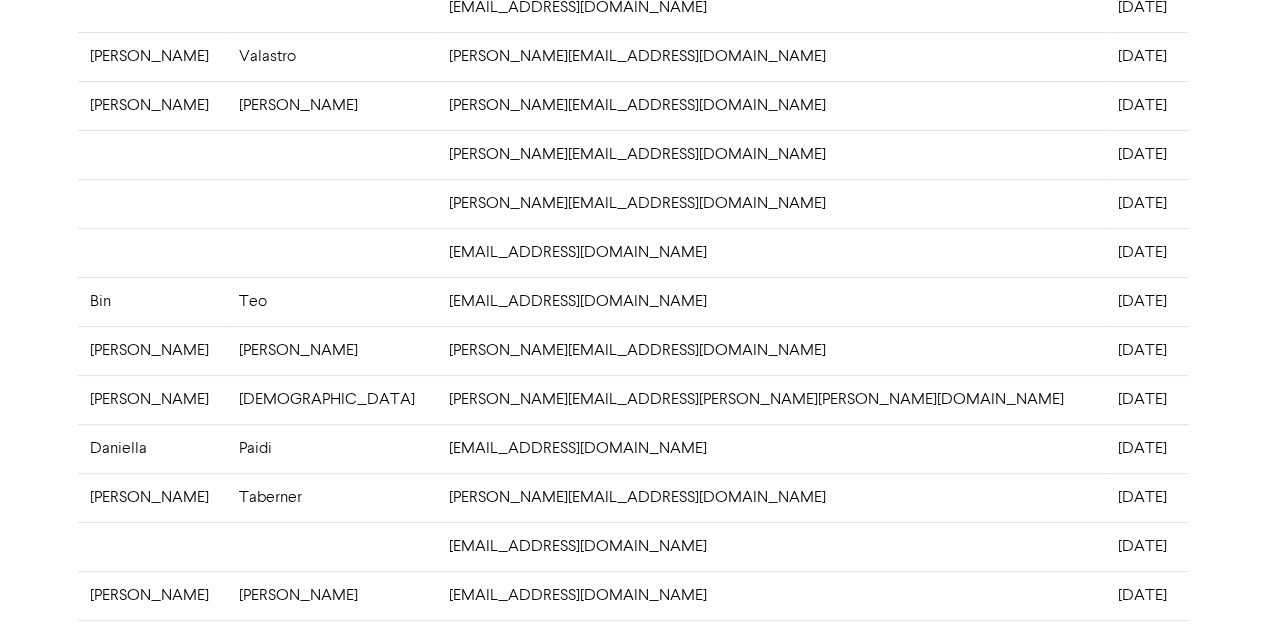 click on "[PERSON_NAME][EMAIL_ADDRESS][PERSON_NAME][PERSON_NAME][DOMAIN_NAME]" at bounding box center (771, 399) 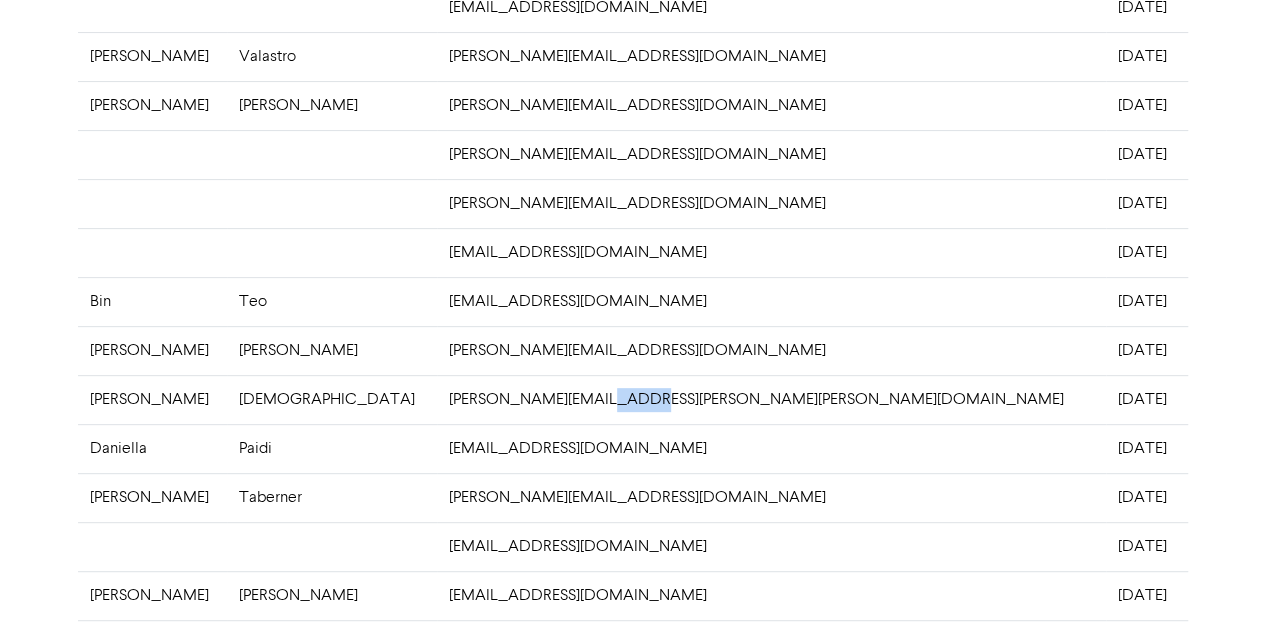 click on "[PERSON_NAME][EMAIL_ADDRESS][PERSON_NAME][PERSON_NAME][DOMAIN_NAME]" at bounding box center [771, 399] 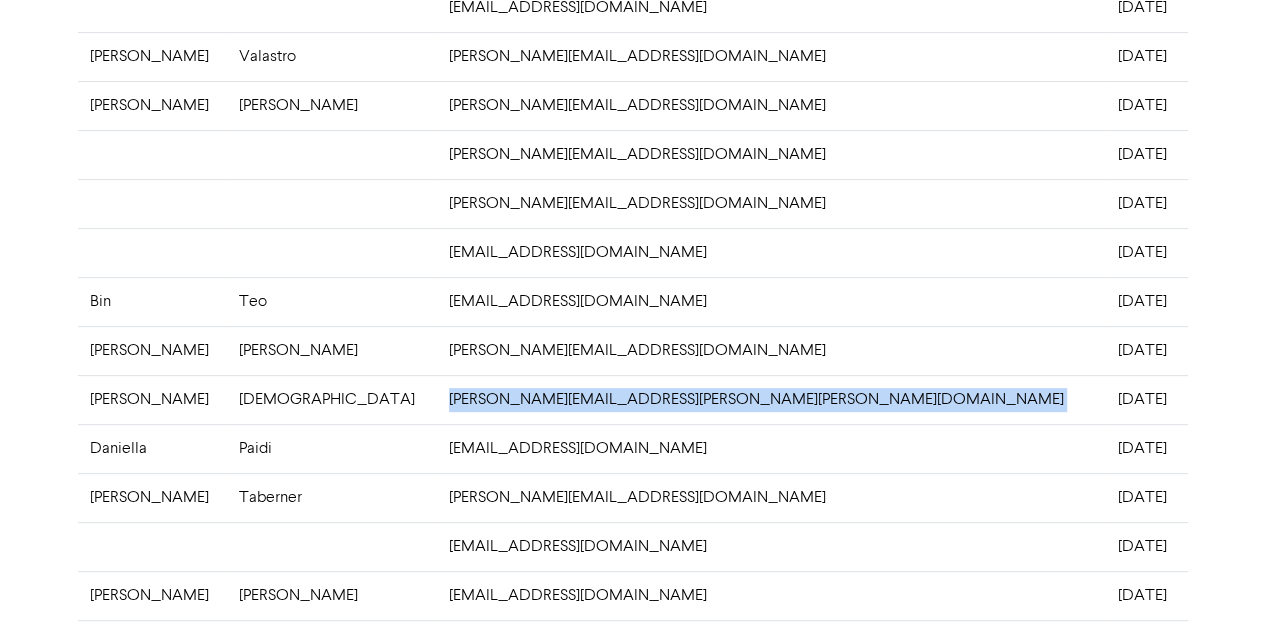 click on "[PERSON_NAME][EMAIL_ADDRESS][PERSON_NAME][PERSON_NAME][DOMAIN_NAME]" at bounding box center [771, 399] 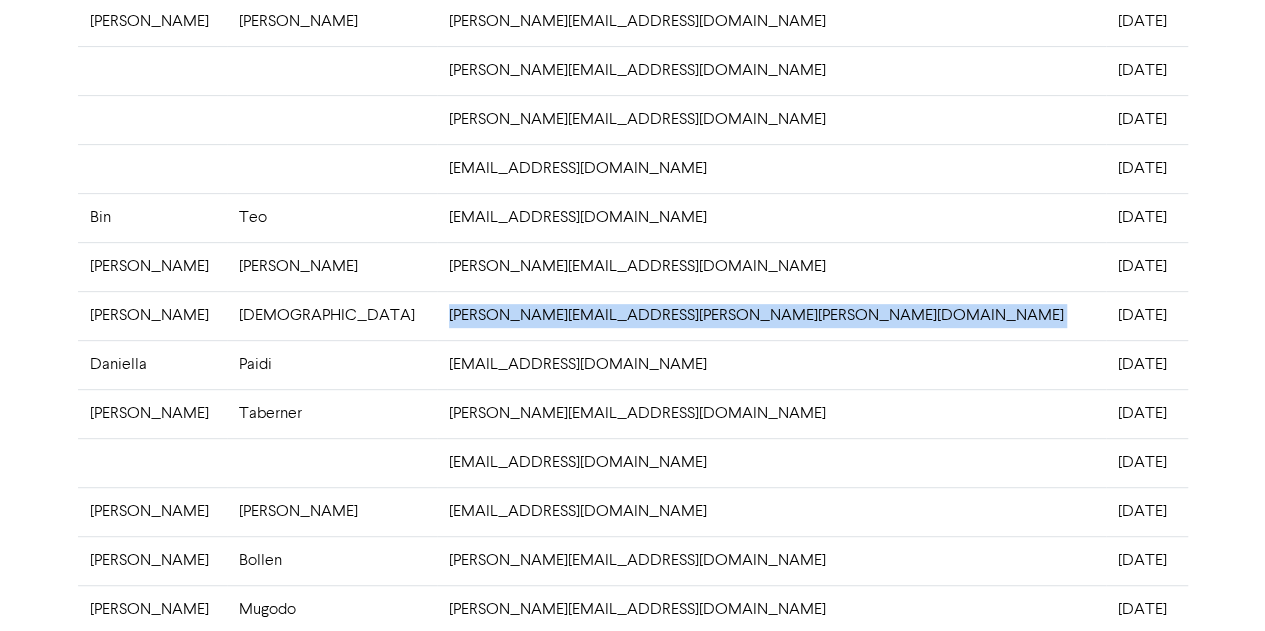 scroll, scrollTop: 302, scrollLeft: 0, axis: vertical 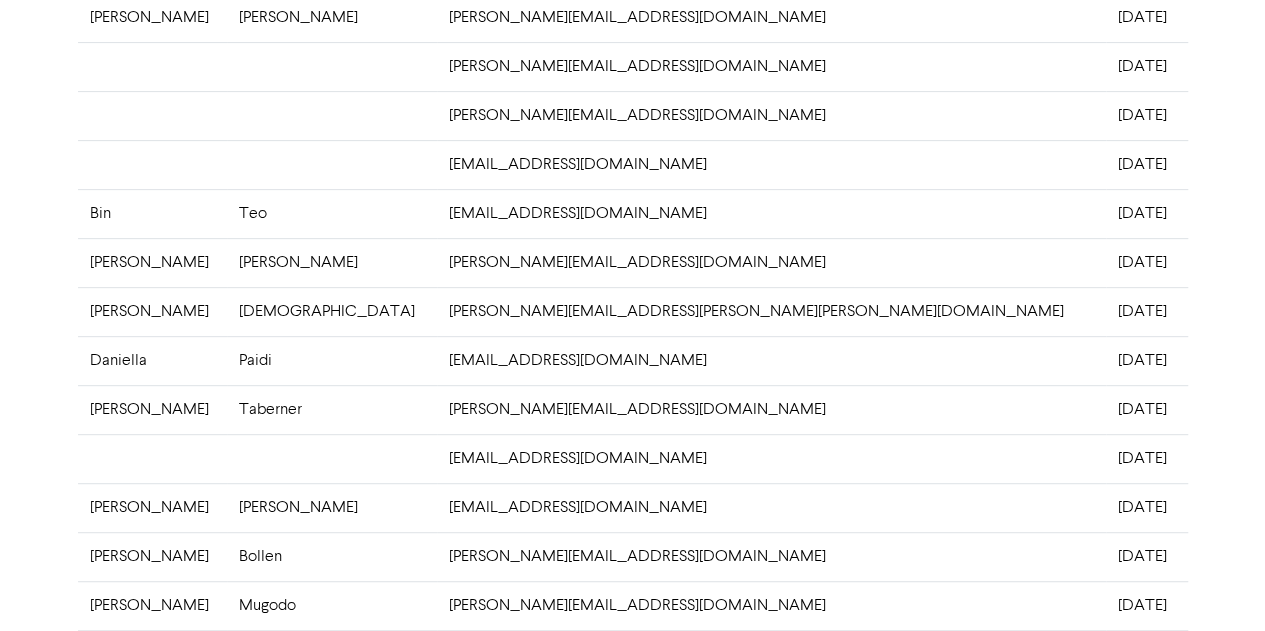 click on "[EMAIL_ADDRESS][DOMAIN_NAME]" at bounding box center (771, 360) 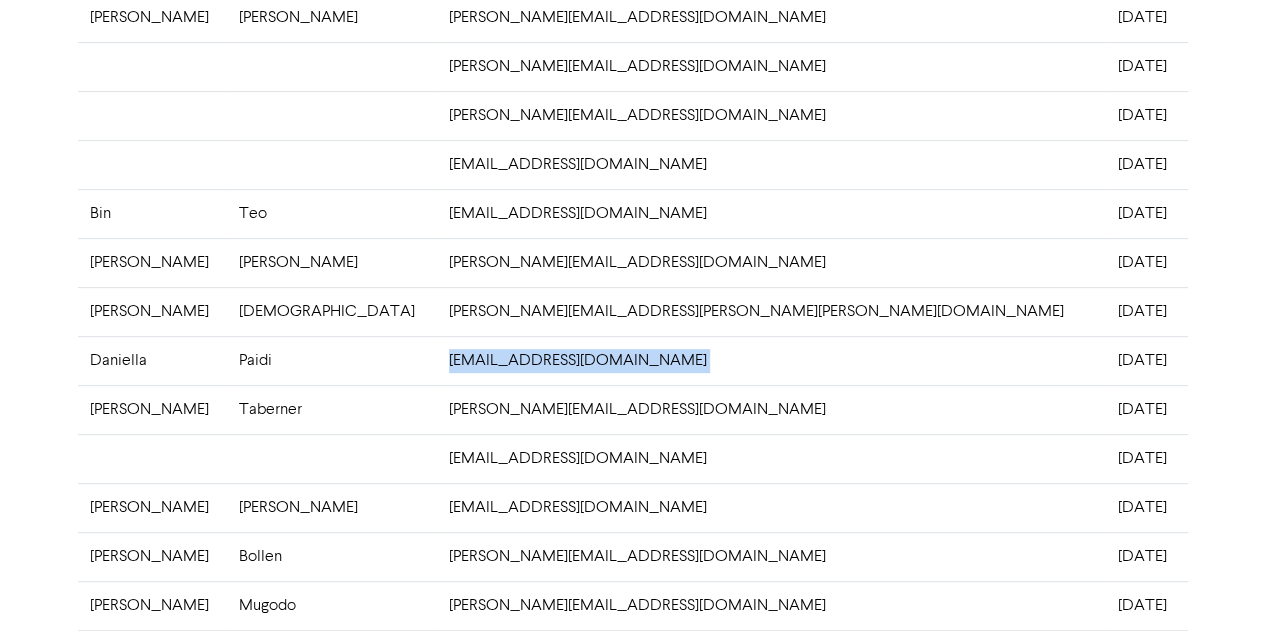 click on "[EMAIL_ADDRESS][DOMAIN_NAME]" at bounding box center [771, 360] 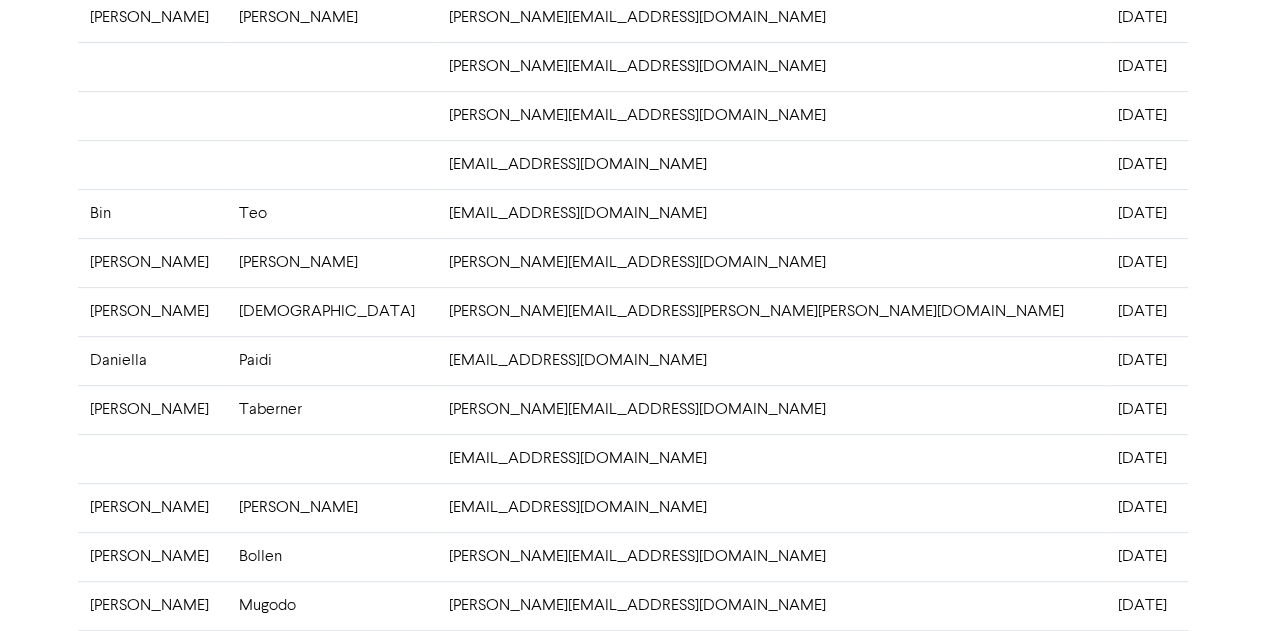 click on "[PERSON_NAME][EMAIL_ADDRESS][DOMAIN_NAME]" at bounding box center (771, 409) 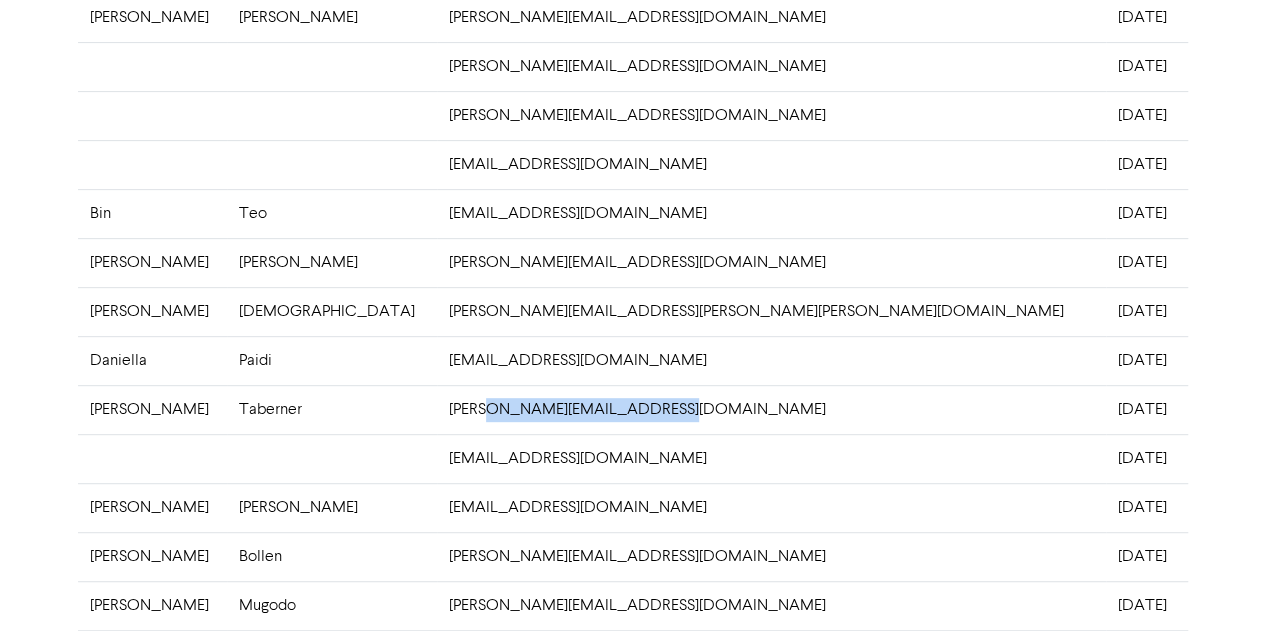 click on "[PERSON_NAME][EMAIL_ADDRESS][DOMAIN_NAME]" at bounding box center [771, 409] 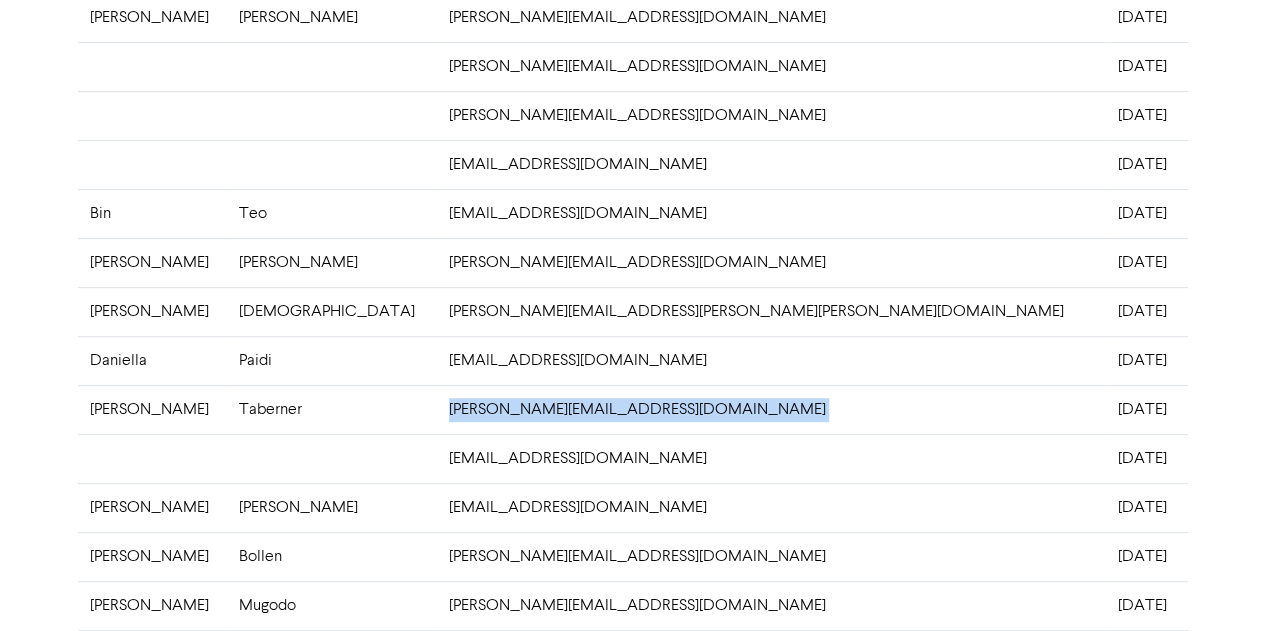 click on "[PERSON_NAME][EMAIL_ADDRESS][DOMAIN_NAME]" at bounding box center [771, 409] 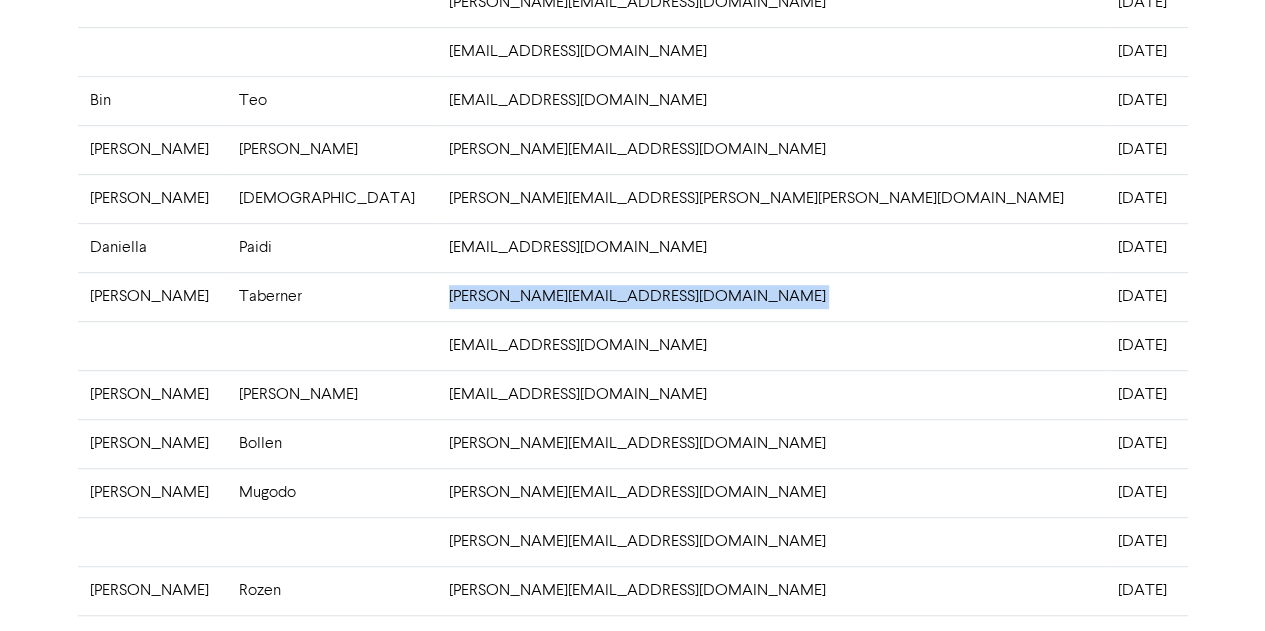 scroll, scrollTop: 416, scrollLeft: 0, axis: vertical 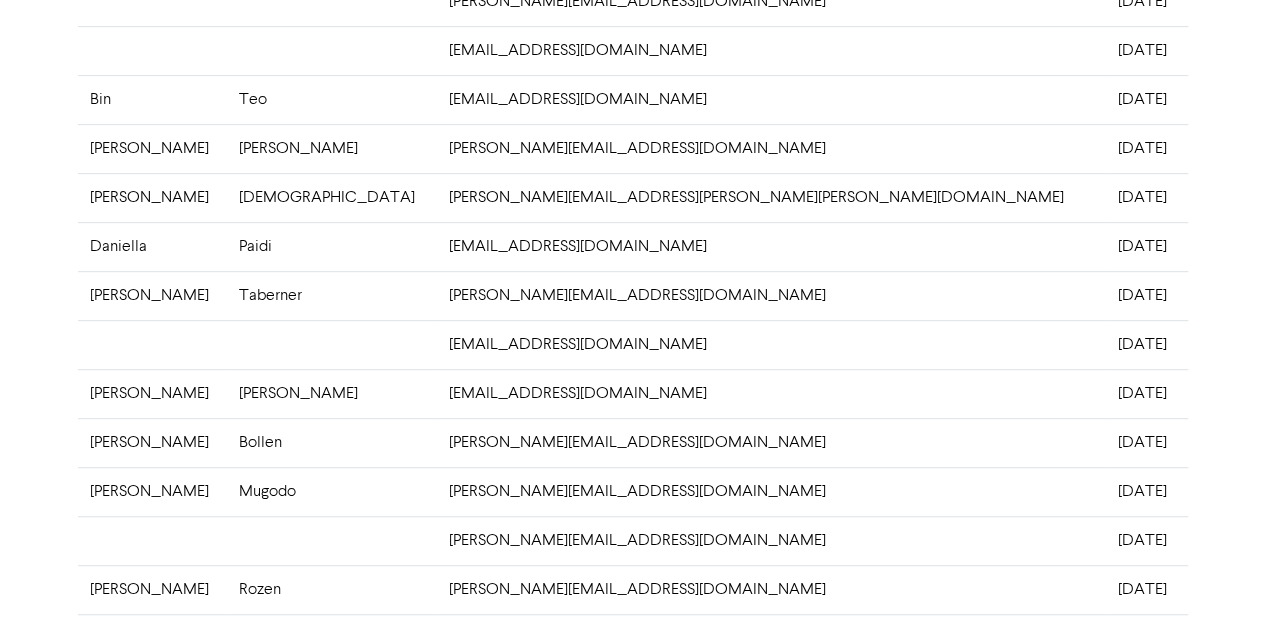 click on "[EMAIL_ADDRESS][DOMAIN_NAME]" at bounding box center [771, 344] 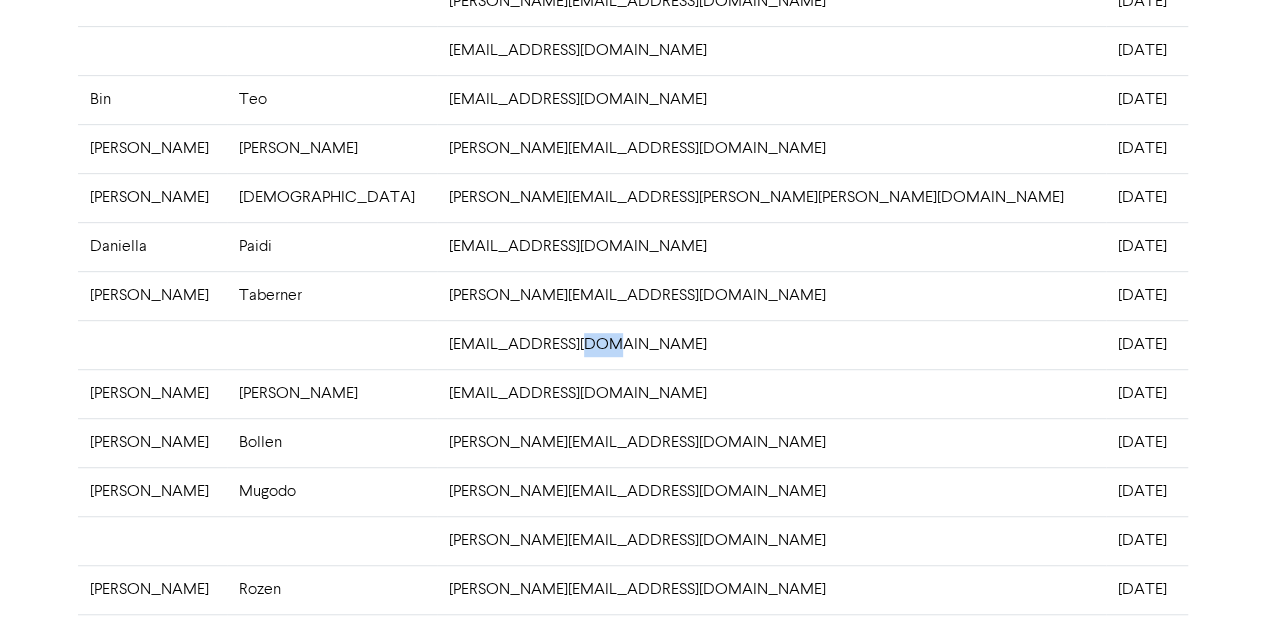 click on "[EMAIL_ADDRESS][DOMAIN_NAME]" at bounding box center (771, 344) 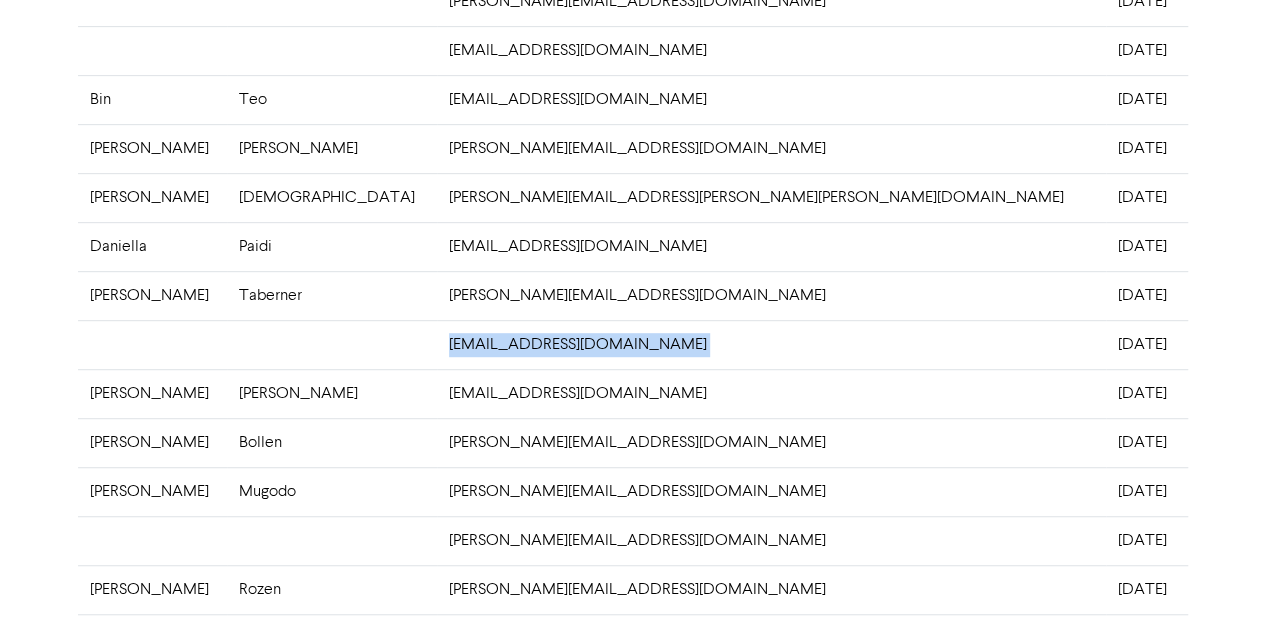 click on "[EMAIL_ADDRESS][DOMAIN_NAME]" at bounding box center [771, 344] 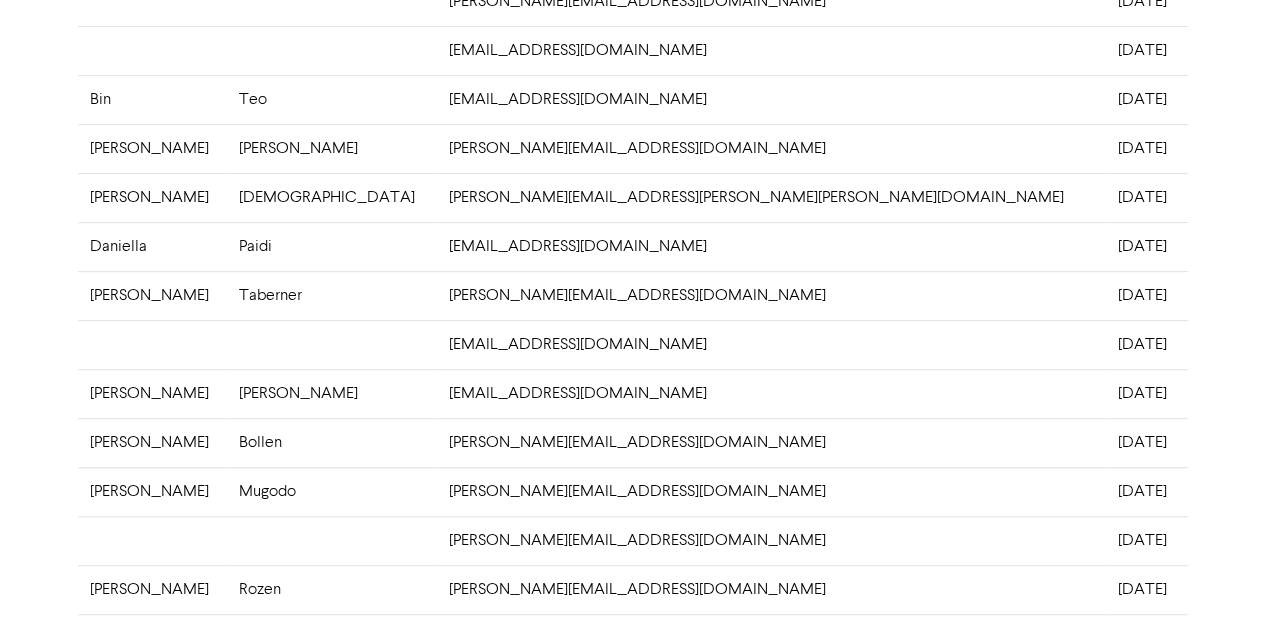 click on "[EMAIL_ADDRESS][DOMAIN_NAME]" at bounding box center (771, 393) 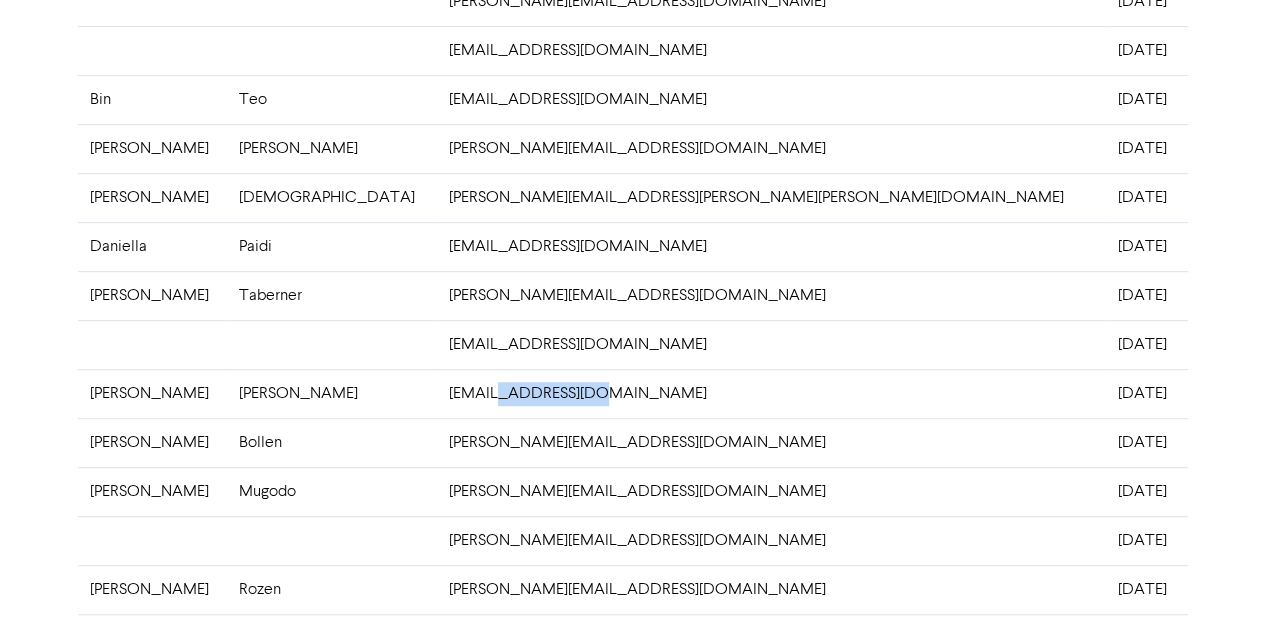 click on "[EMAIL_ADDRESS][DOMAIN_NAME]" at bounding box center (771, 393) 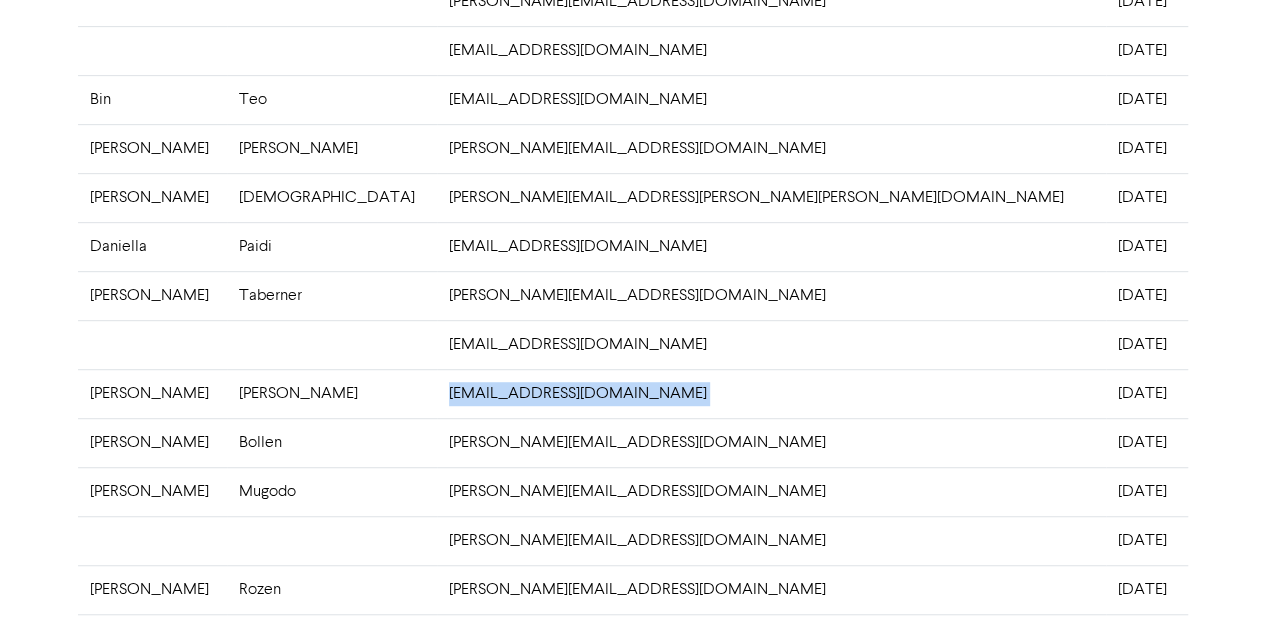 click on "[EMAIL_ADDRESS][DOMAIN_NAME]" at bounding box center [771, 393] 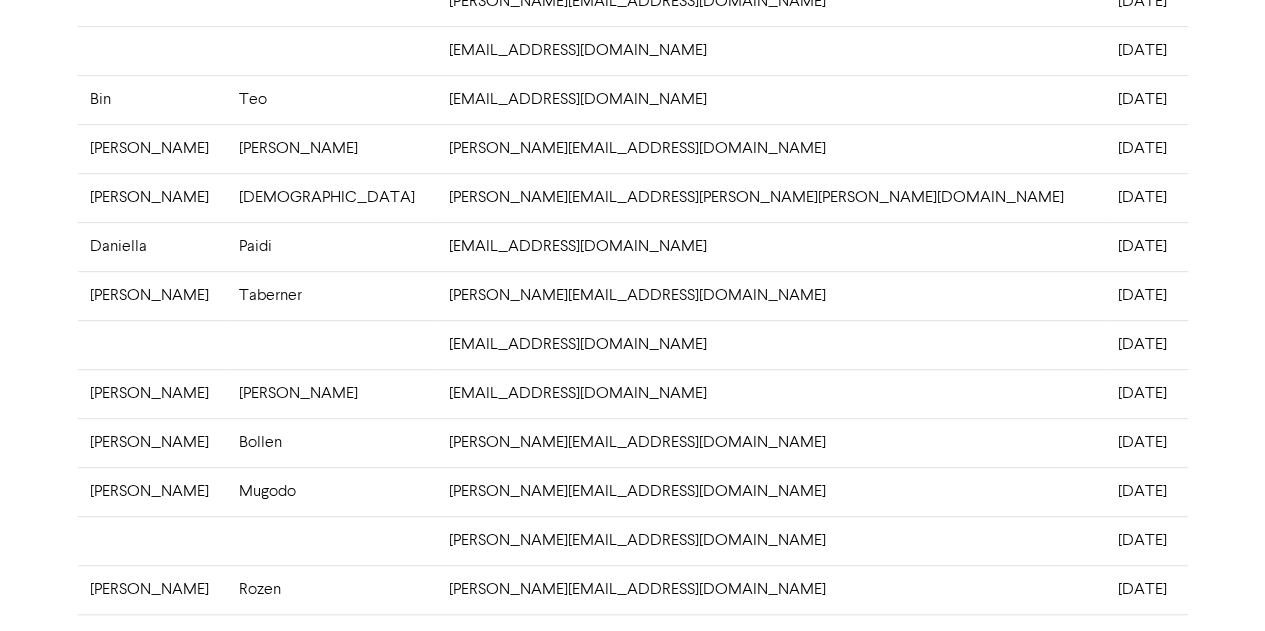 click on "[PERSON_NAME][EMAIL_ADDRESS][DOMAIN_NAME]" at bounding box center (771, 442) 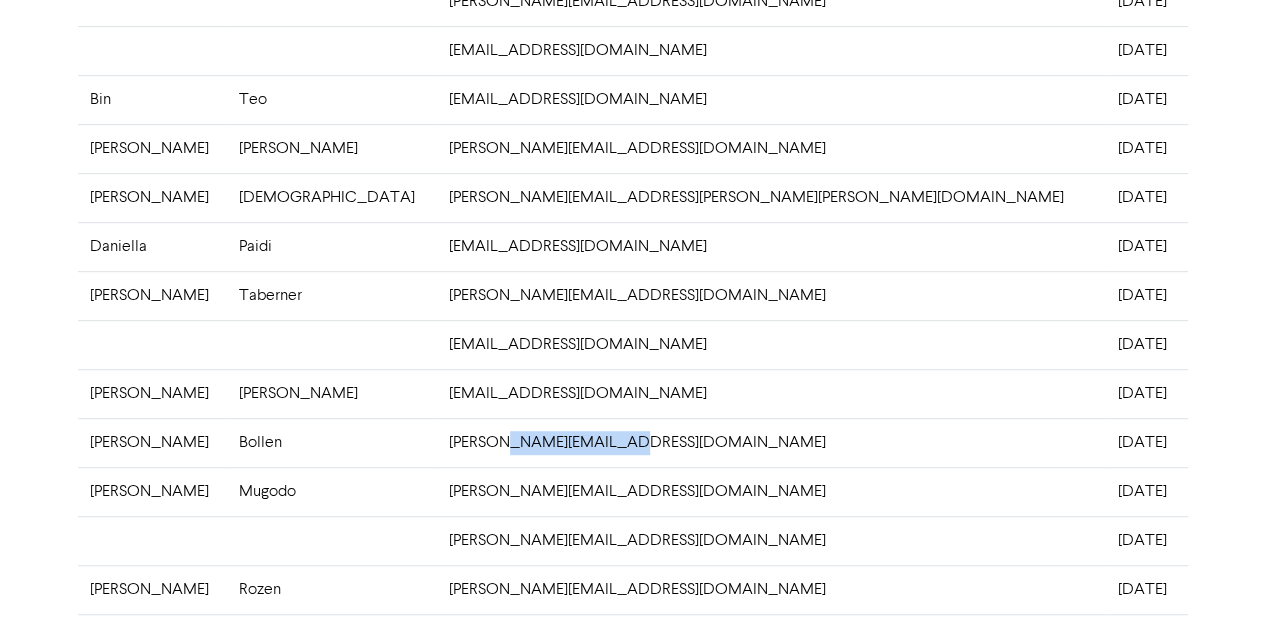 click on "[PERSON_NAME][EMAIL_ADDRESS][DOMAIN_NAME]" at bounding box center [771, 442] 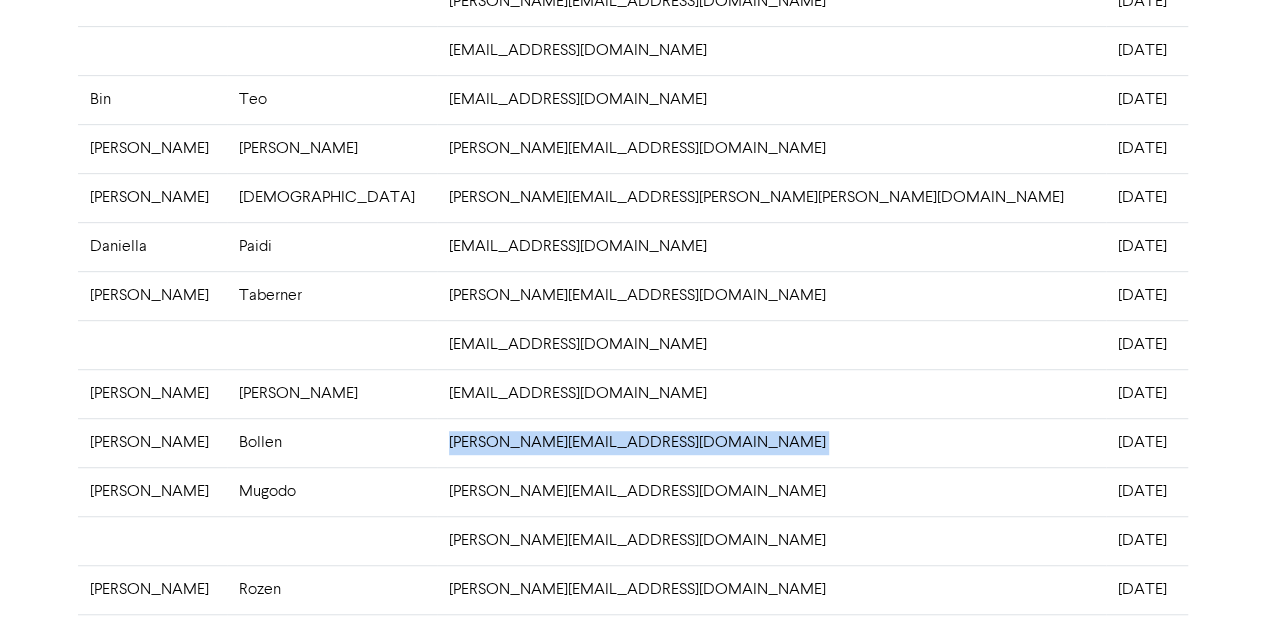 click on "[PERSON_NAME][EMAIL_ADDRESS][DOMAIN_NAME]" at bounding box center (771, 442) 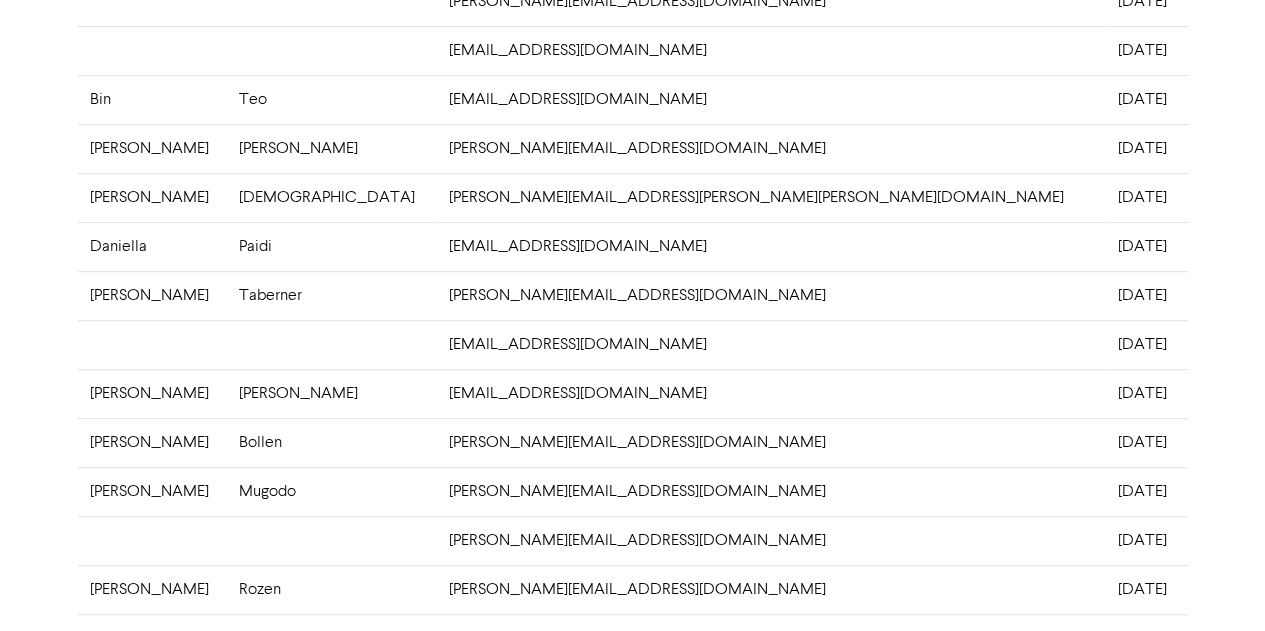 click on "[PERSON_NAME][EMAIL_ADDRESS][DOMAIN_NAME]" at bounding box center [771, 491] 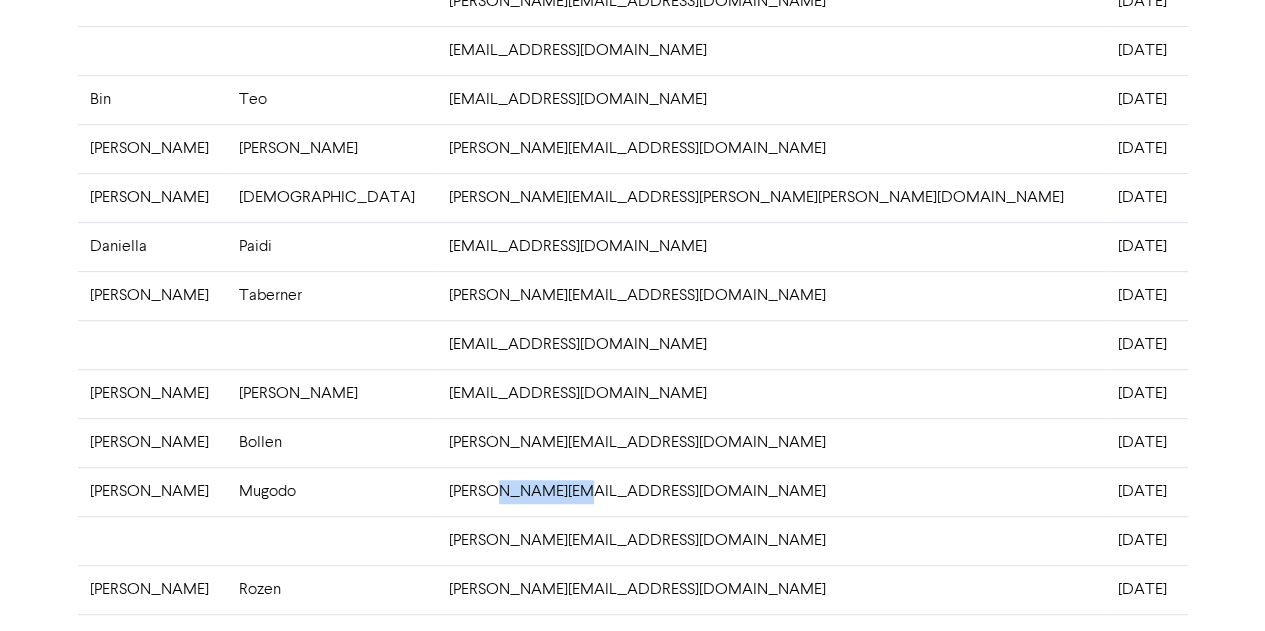 click on "[PERSON_NAME][EMAIL_ADDRESS][DOMAIN_NAME]" at bounding box center [771, 491] 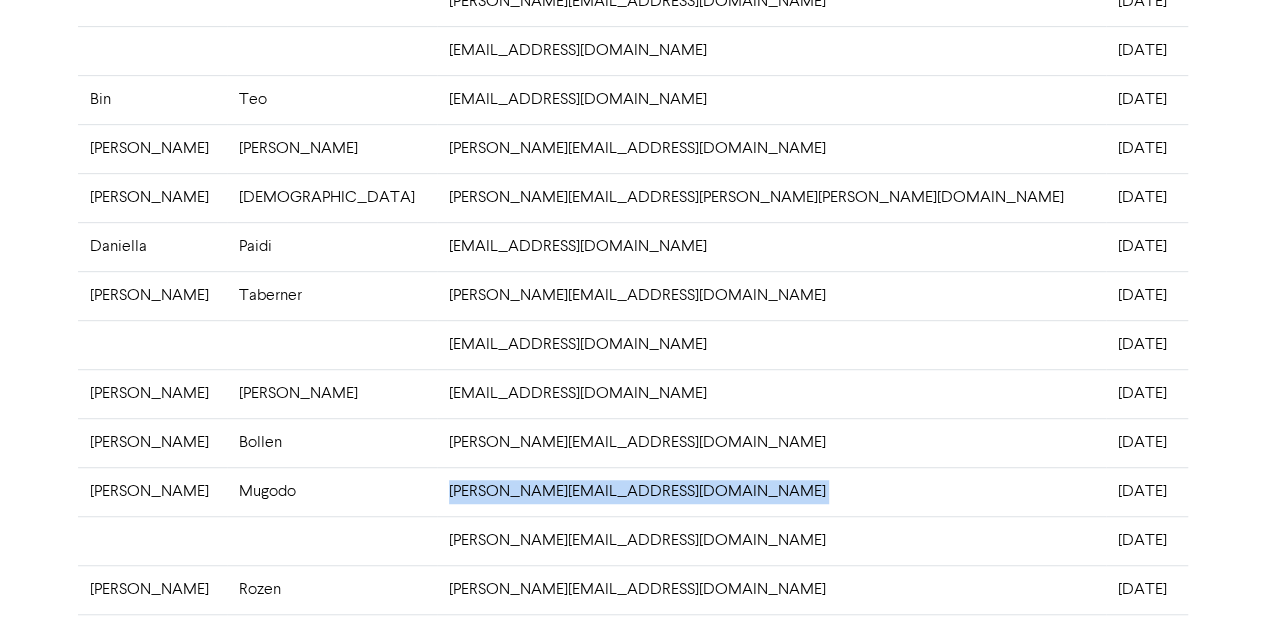 click on "[PERSON_NAME][EMAIL_ADDRESS][DOMAIN_NAME]" at bounding box center (771, 491) 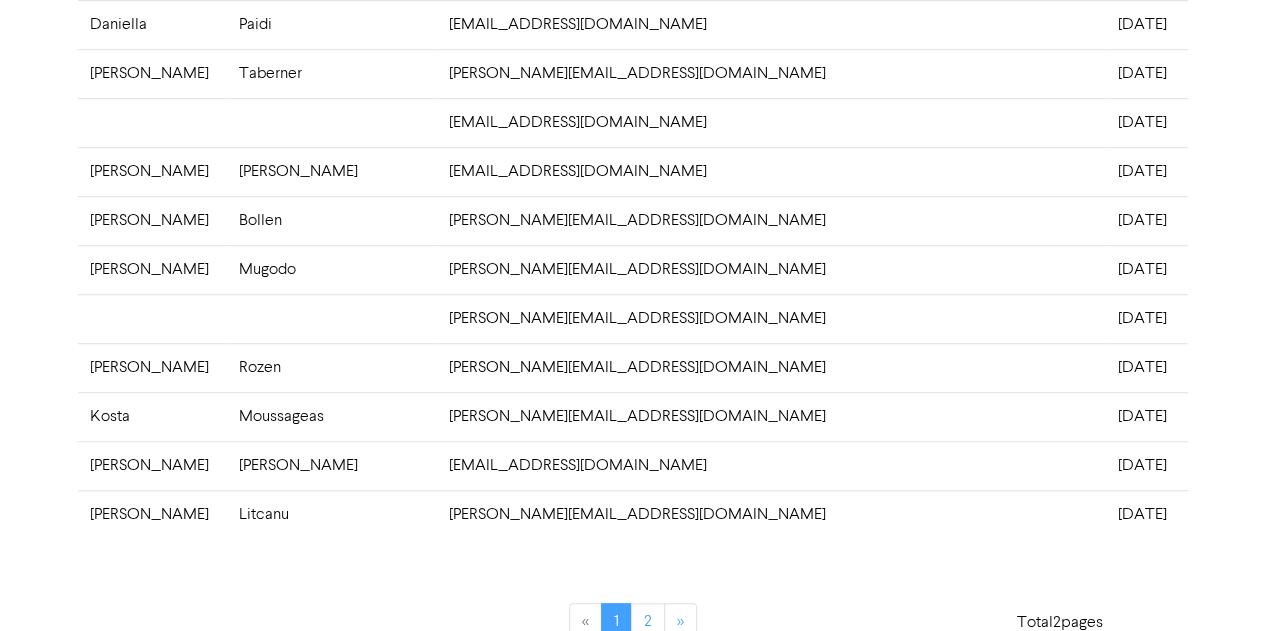click on "[PERSON_NAME][EMAIL_ADDRESS][DOMAIN_NAME]" at bounding box center (771, 318) 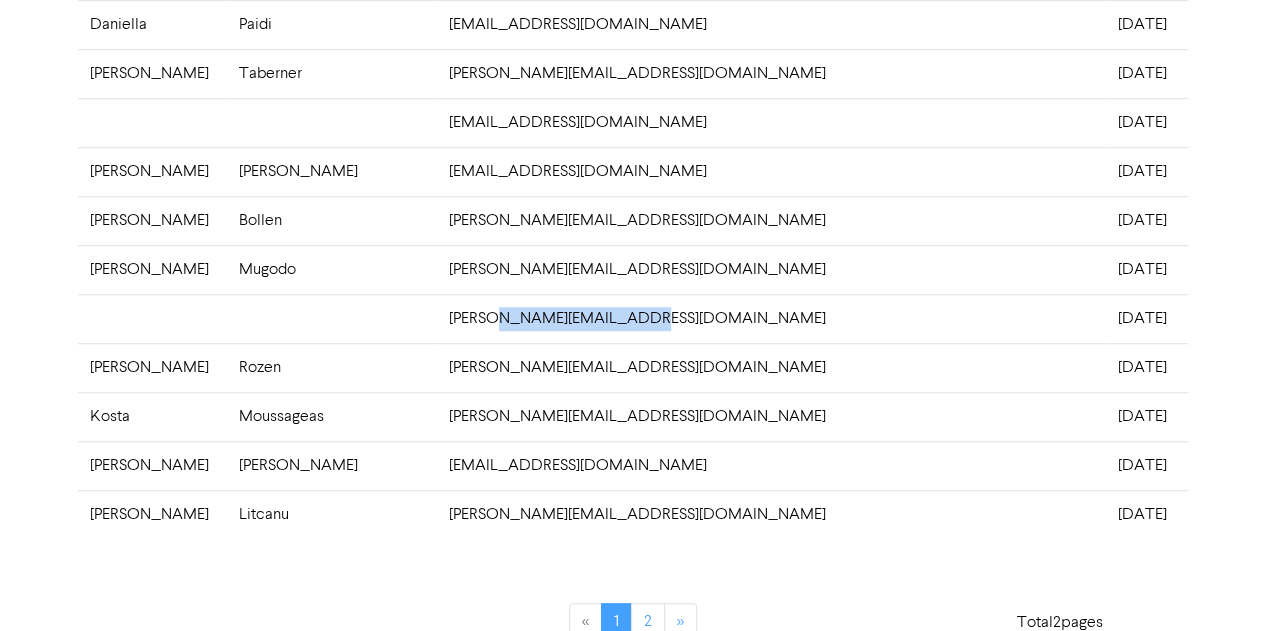 click on "[PERSON_NAME][EMAIL_ADDRESS][DOMAIN_NAME]" at bounding box center (771, 318) 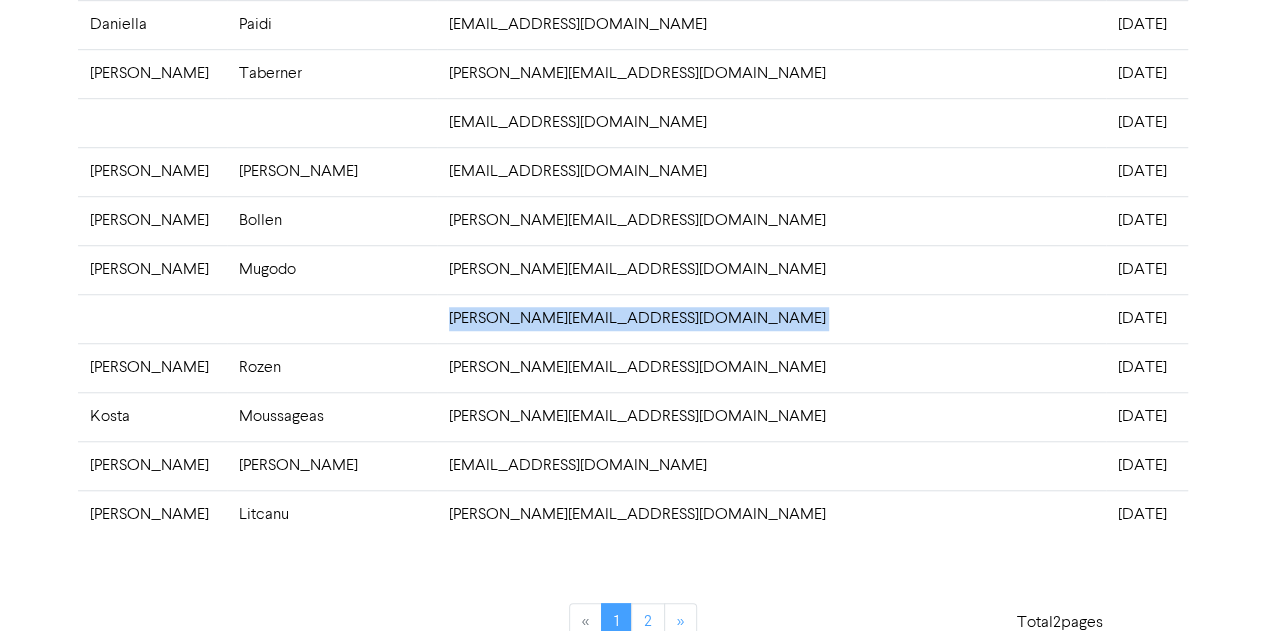 click on "[PERSON_NAME][EMAIL_ADDRESS][DOMAIN_NAME]" at bounding box center [771, 318] 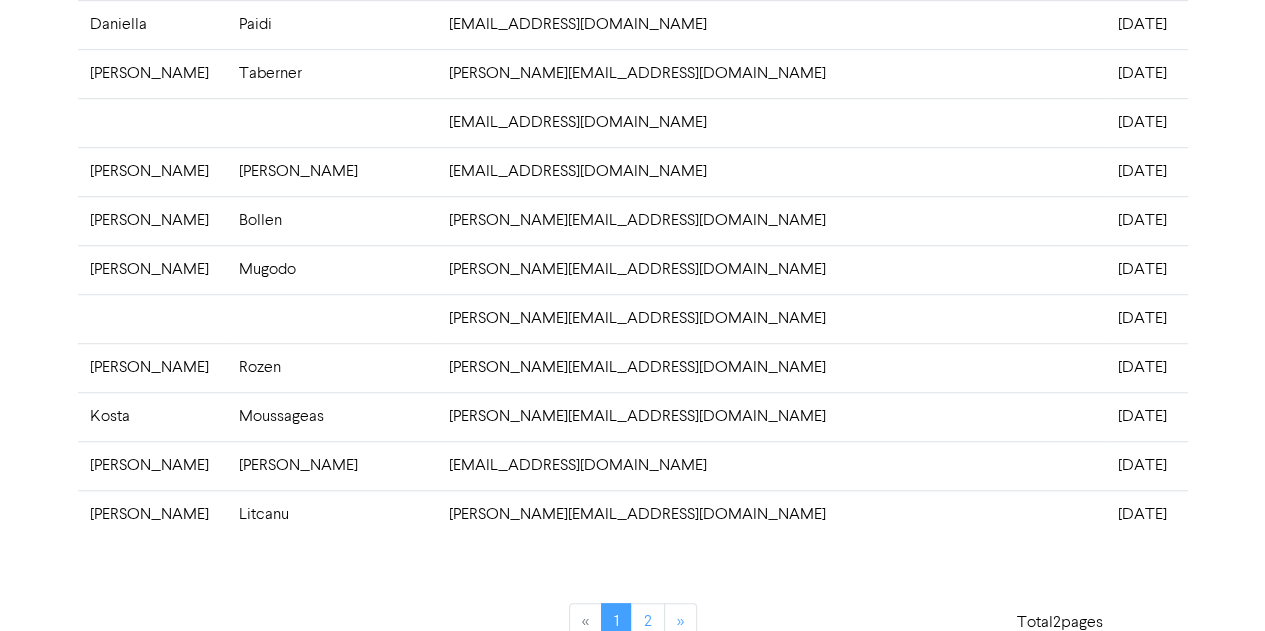 click on "[PERSON_NAME][EMAIL_ADDRESS][DOMAIN_NAME]" at bounding box center [771, 367] 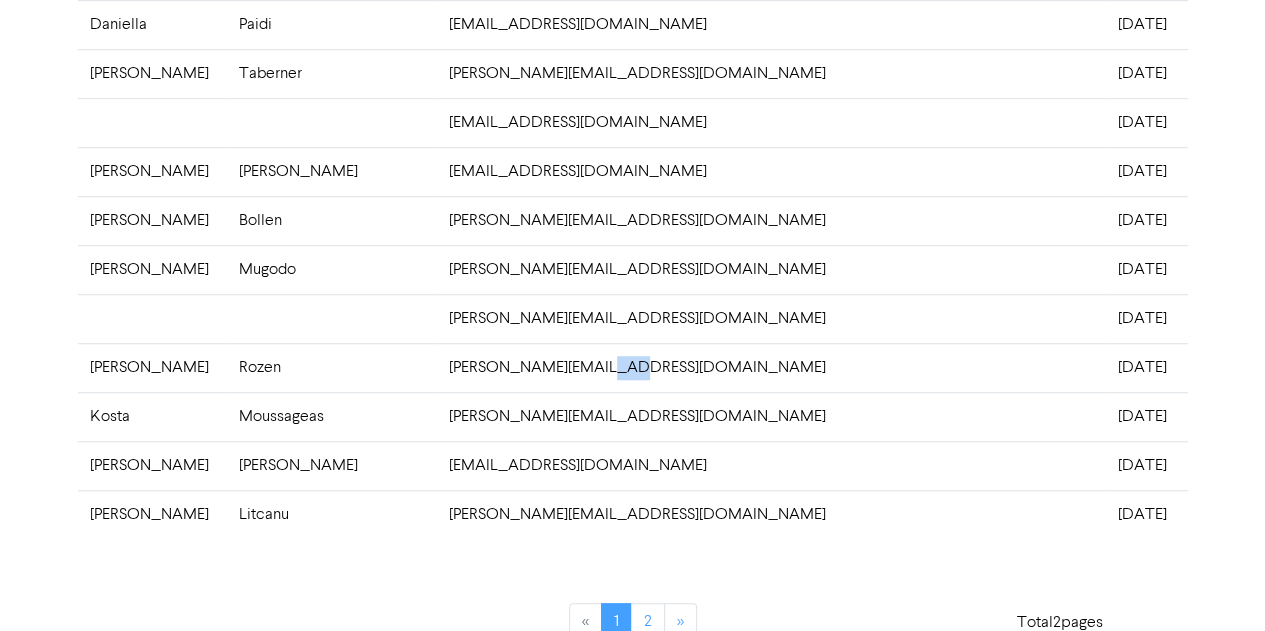 click on "[PERSON_NAME][EMAIL_ADDRESS][DOMAIN_NAME]" at bounding box center (771, 367) 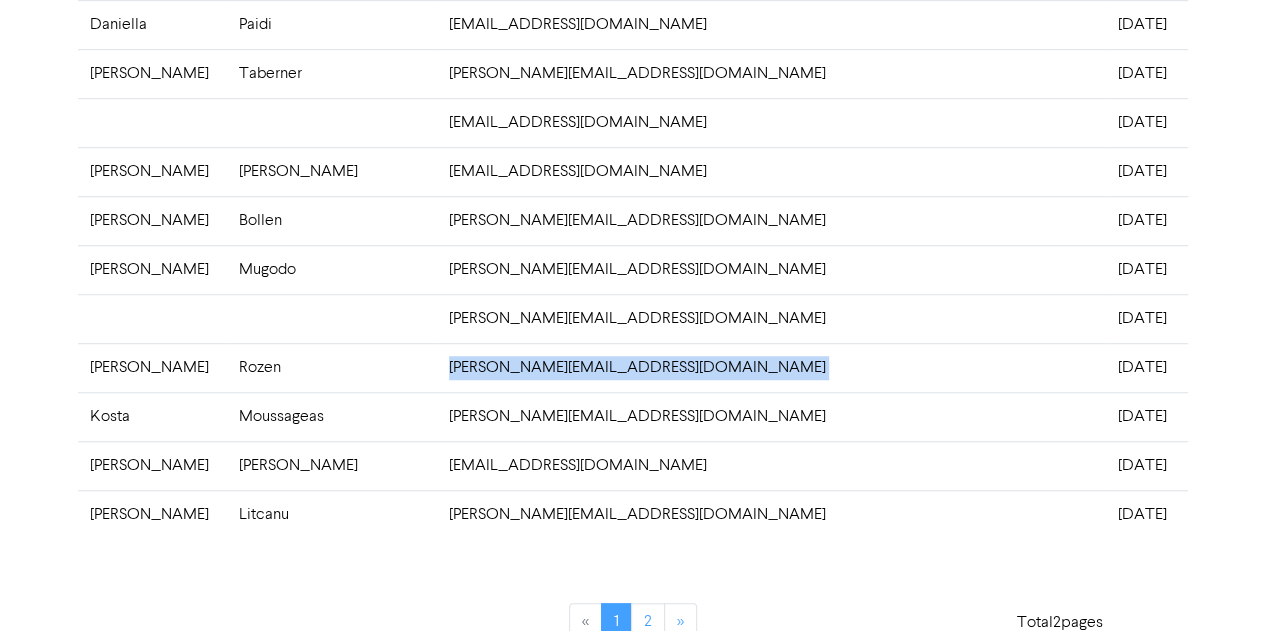 click on "[PERSON_NAME][EMAIL_ADDRESS][DOMAIN_NAME]" at bounding box center [771, 367] 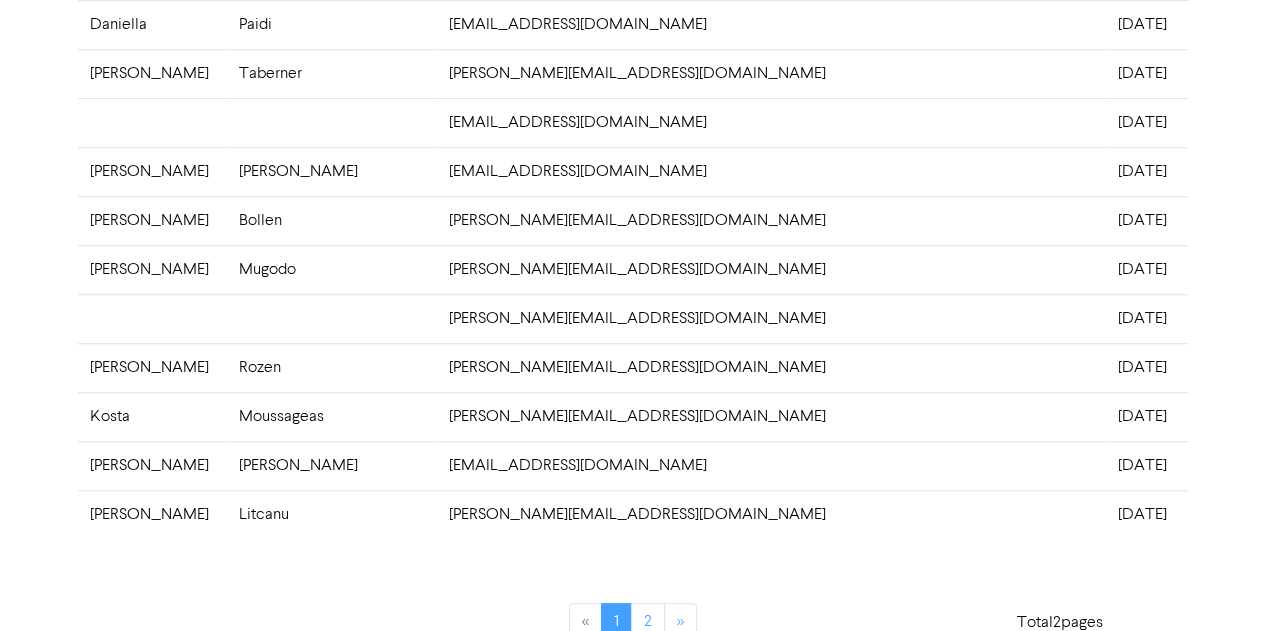 click on "[PERSON_NAME][EMAIL_ADDRESS][DOMAIN_NAME]" at bounding box center (771, 416) 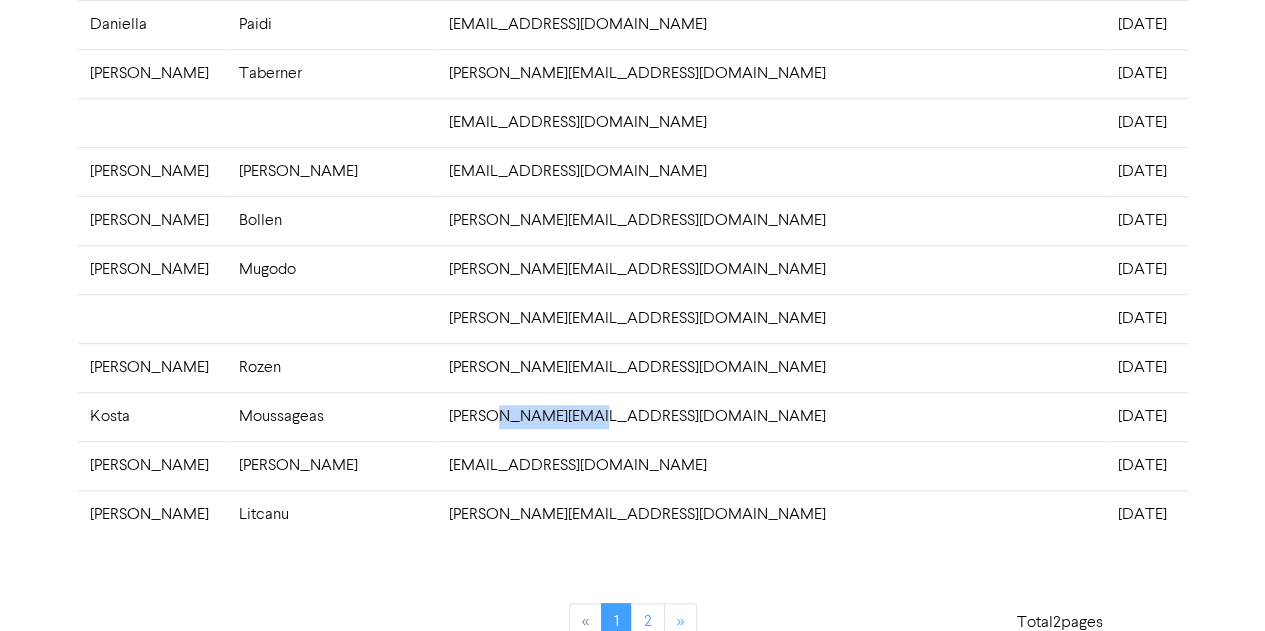 click on "[PERSON_NAME][EMAIL_ADDRESS][DOMAIN_NAME]" at bounding box center (771, 416) 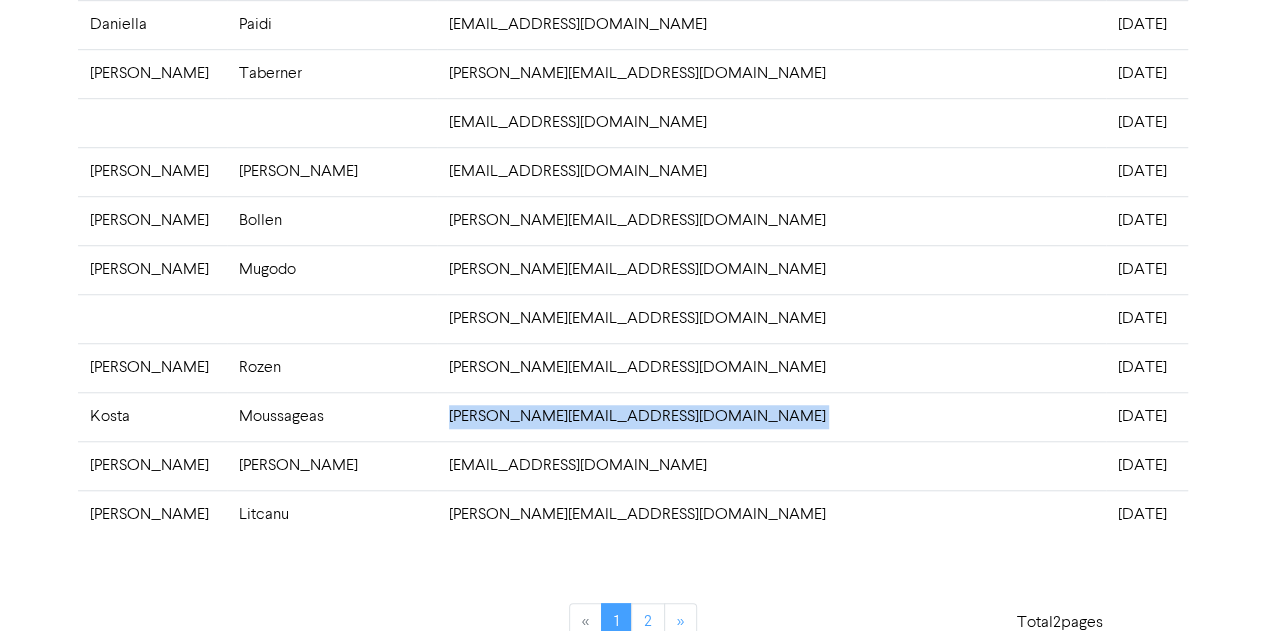 click on "[PERSON_NAME][EMAIL_ADDRESS][DOMAIN_NAME]" at bounding box center [771, 416] 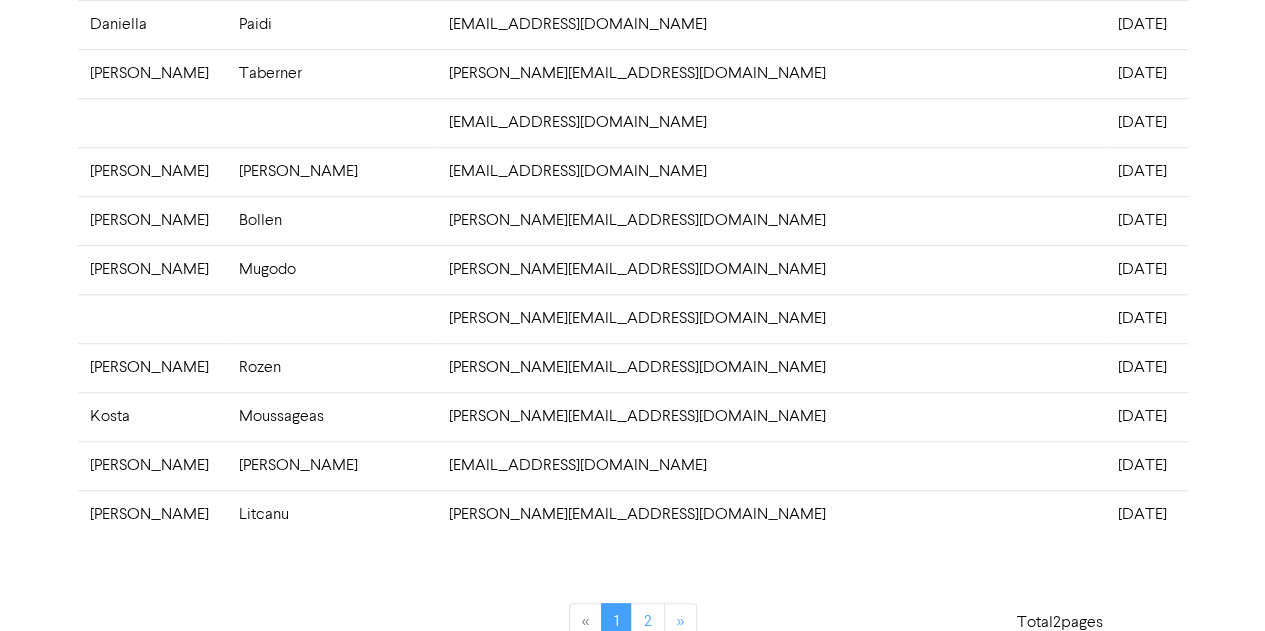 click on "[EMAIL_ADDRESS][DOMAIN_NAME]" at bounding box center (771, 465) 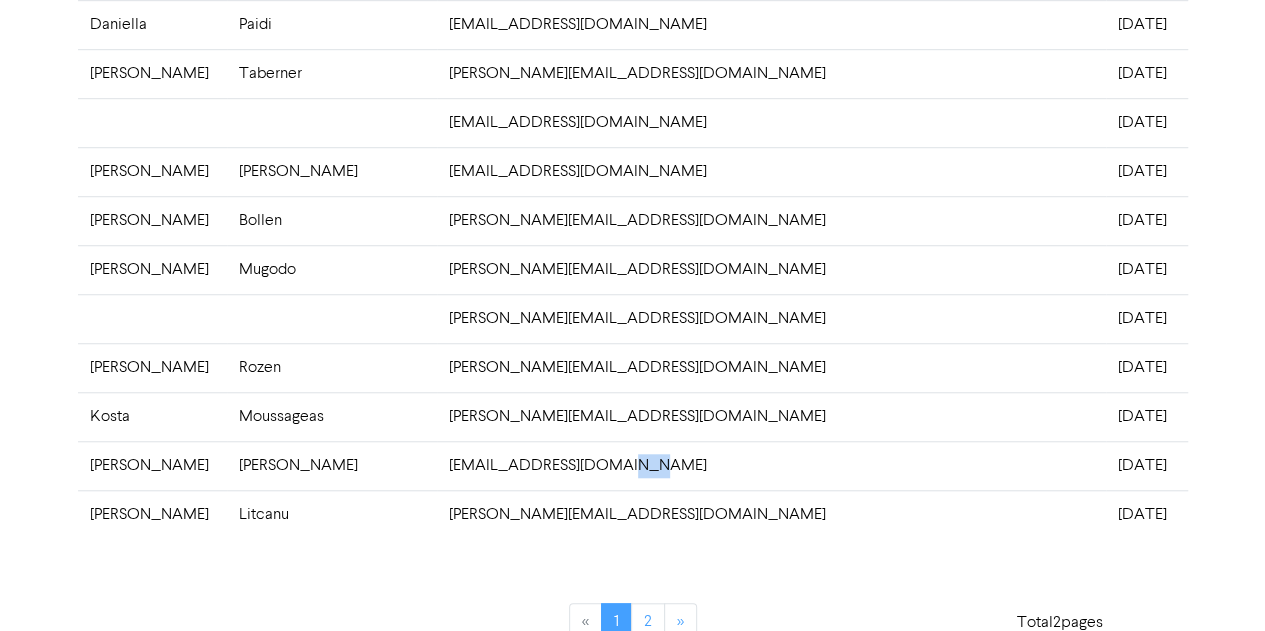 click on "[EMAIL_ADDRESS][DOMAIN_NAME]" at bounding box center [771, 465] 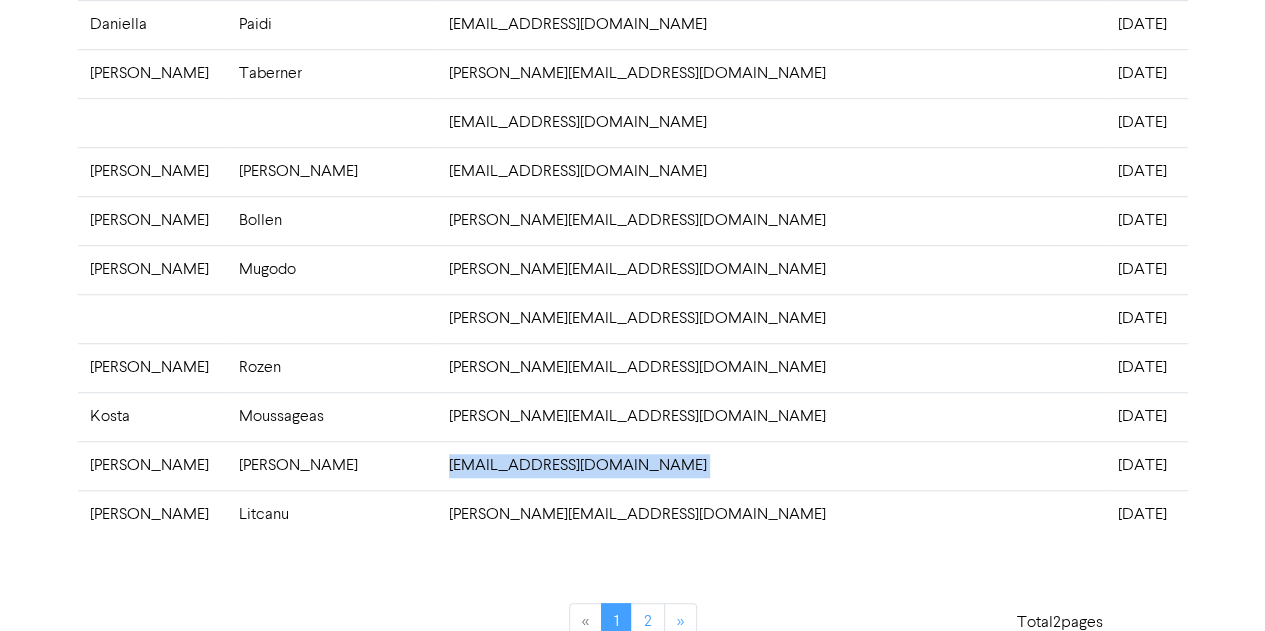 click on "[EMAIL_ADDRESS][DOMAIN_NAME]" at bounding box center (771, 465) 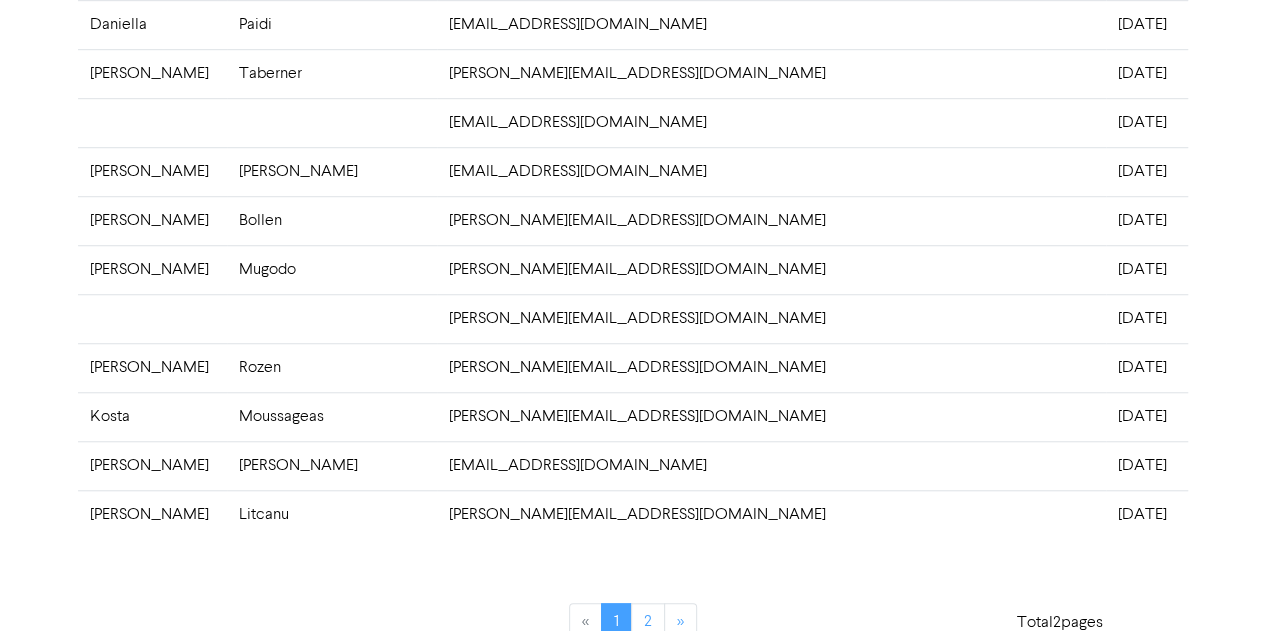 click on "[PERSON_NAME][EMAIL_ADDRESS][DOMAIN_NAME]" at bounding box center (771, 514) 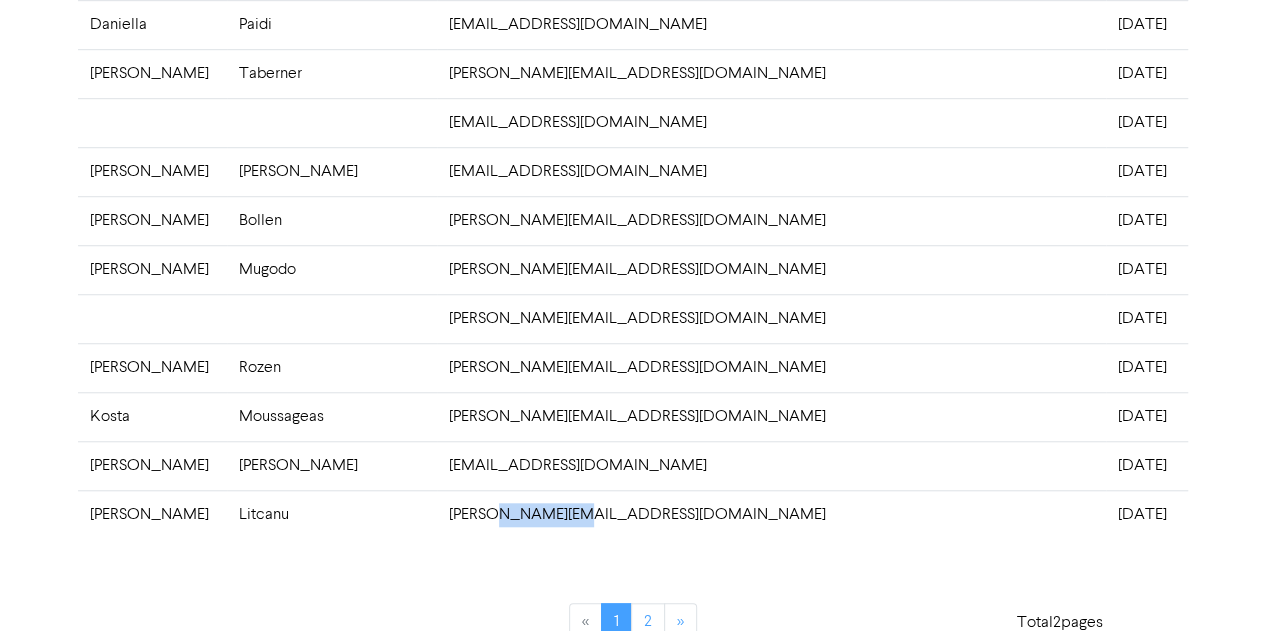 click on "[PERSON_NAME][EMAIL_ADDRESS][DOMAIN_NAME]" at bounding box center [771, 514] 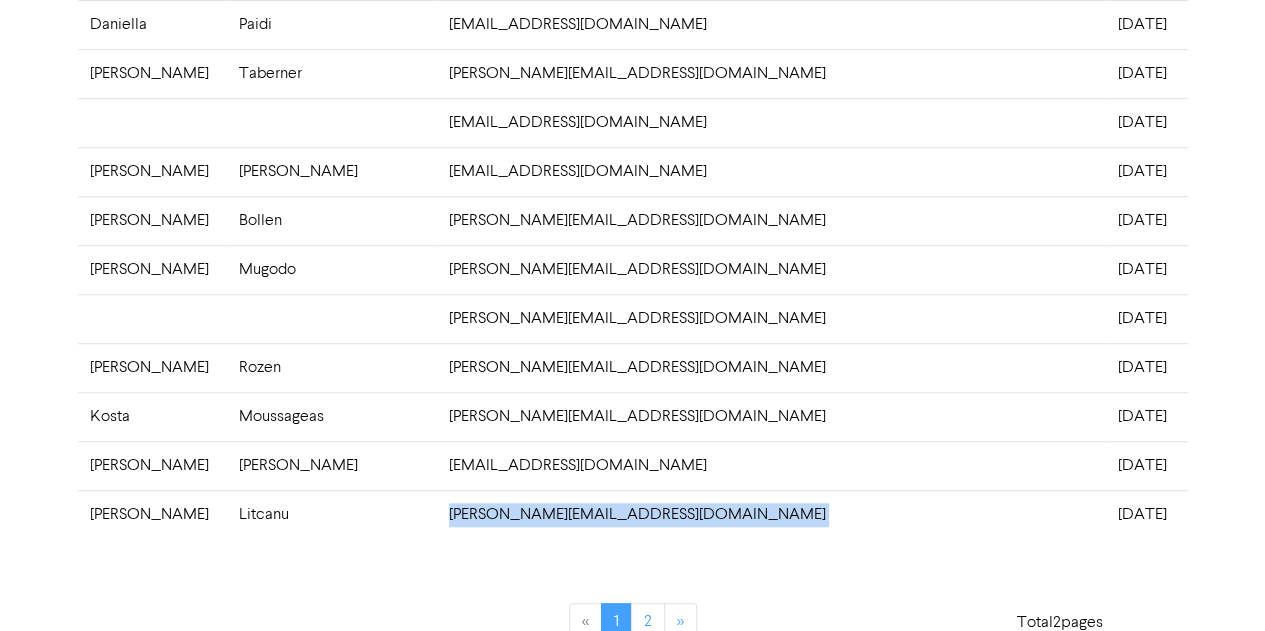click on "[PERSON_NAME][EMAIL_ADDRESS][DOMAIN_NAME]" at bounding box center (771, 514) 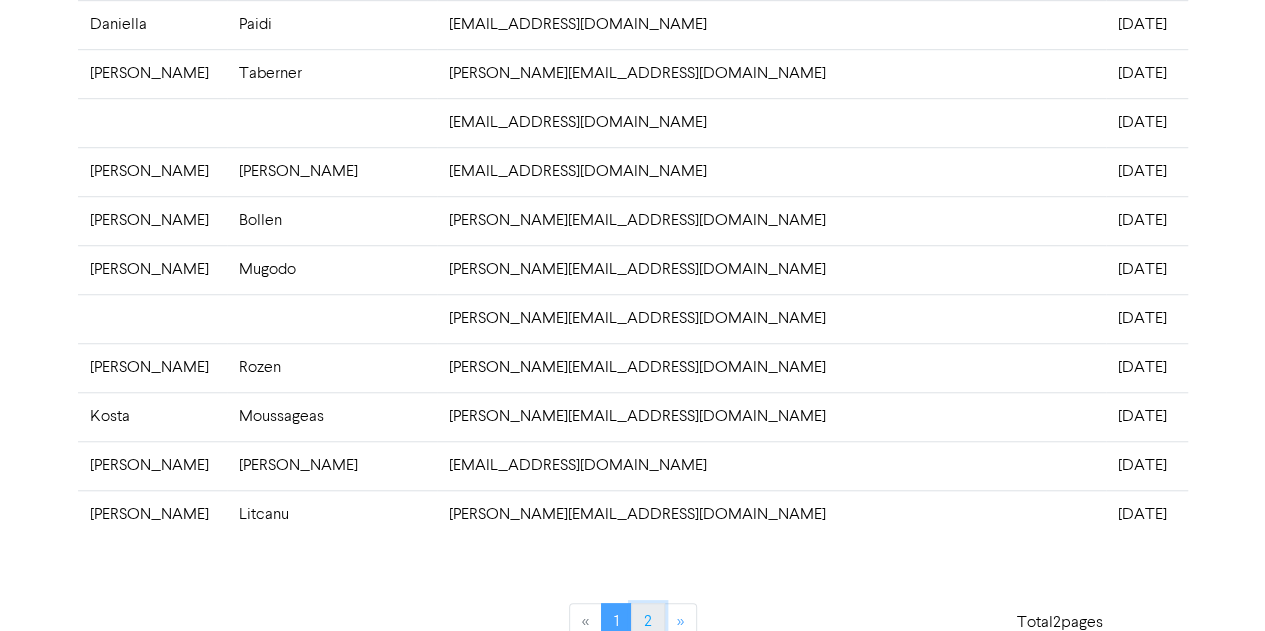 click on "2" at bounding box center [648, 622] 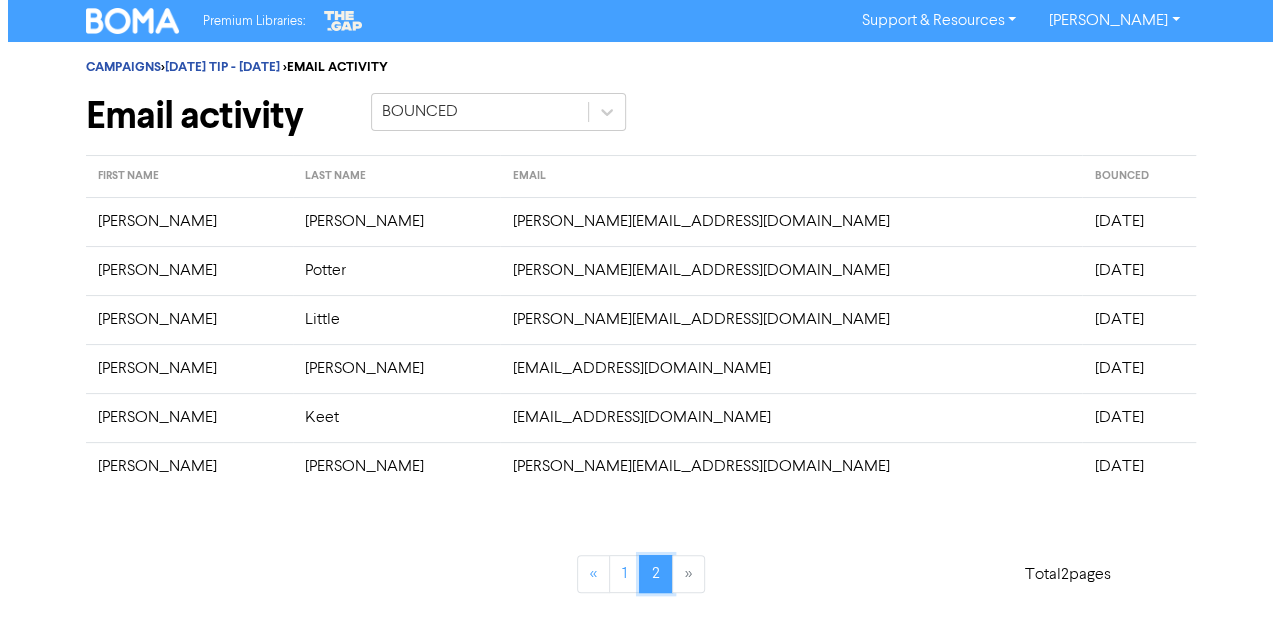 scroll, scrollTop: 0, scrollLeft: 0, axis: both 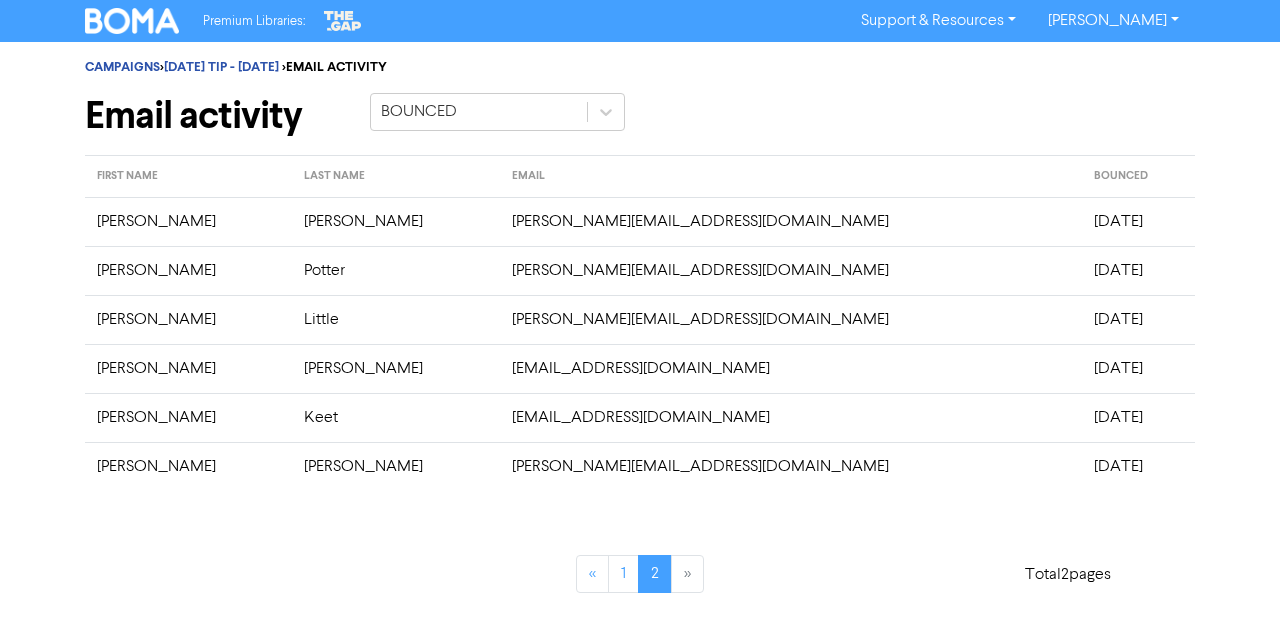 click on "[PERSON_NAME][EMAIL_ADDRESS][DOMAIN_NAME]" at bounding box center [791, 221] 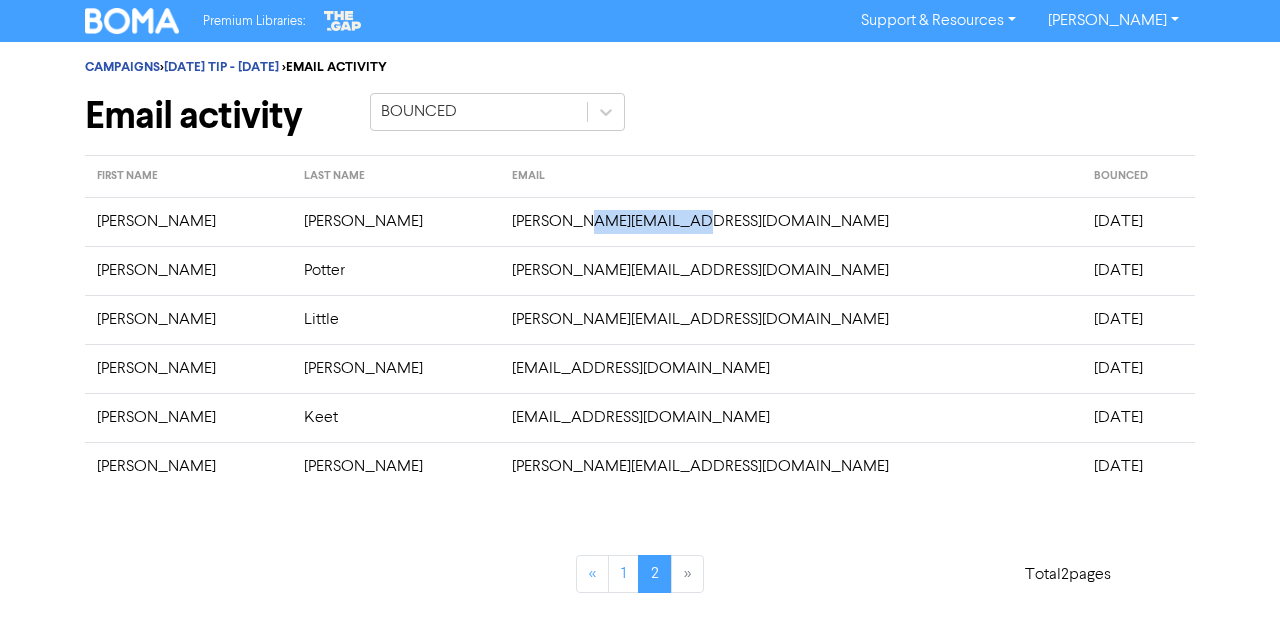 click on "[PERSON_NAME][EMAIL_ADDRESS][DOMAIN_NAME]" at bounding box center [791, 221] 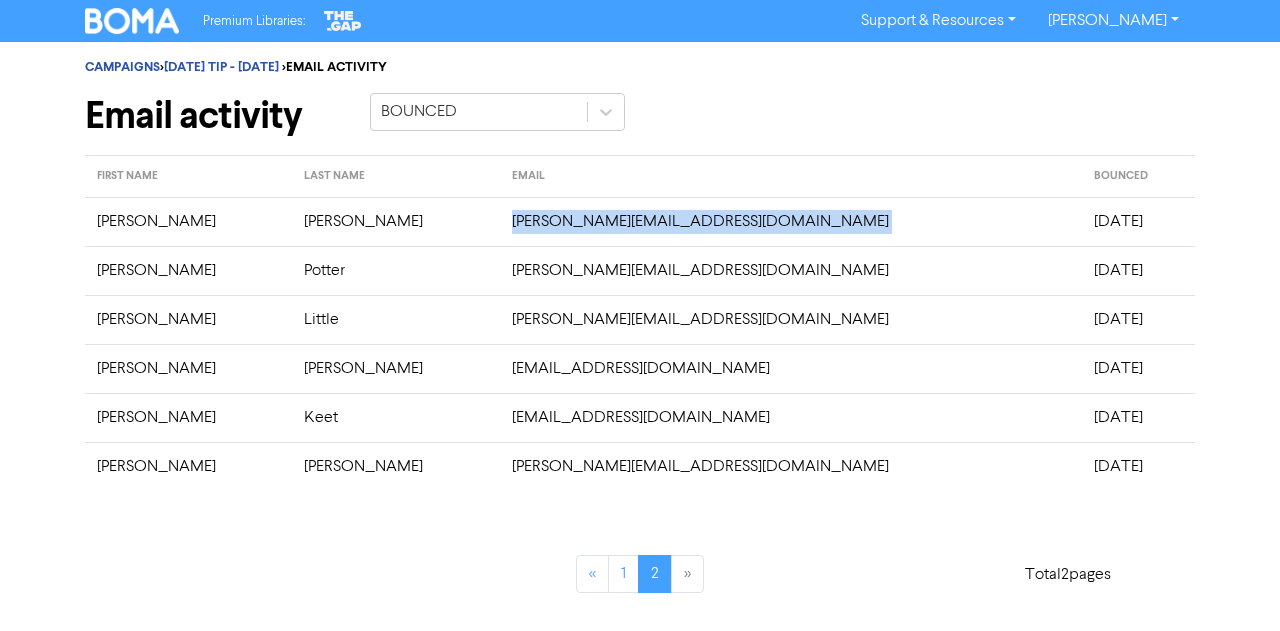 click on "[PERSON_NAME][EMAIL_ADDRESS][DOMAIN_NAME]" at bounding box center [791, 221] 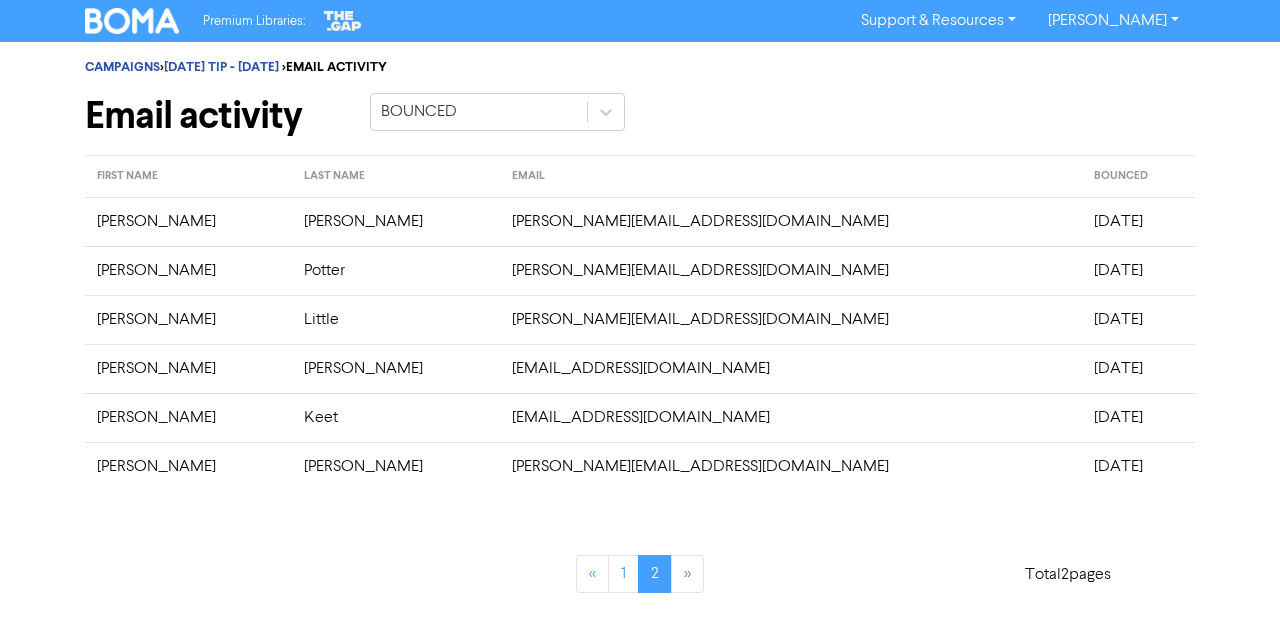 click on "[PERSON_NAME][EMAIL_ADDRESS][DOMAIN_NAME]" at bounding box center (791, 270) 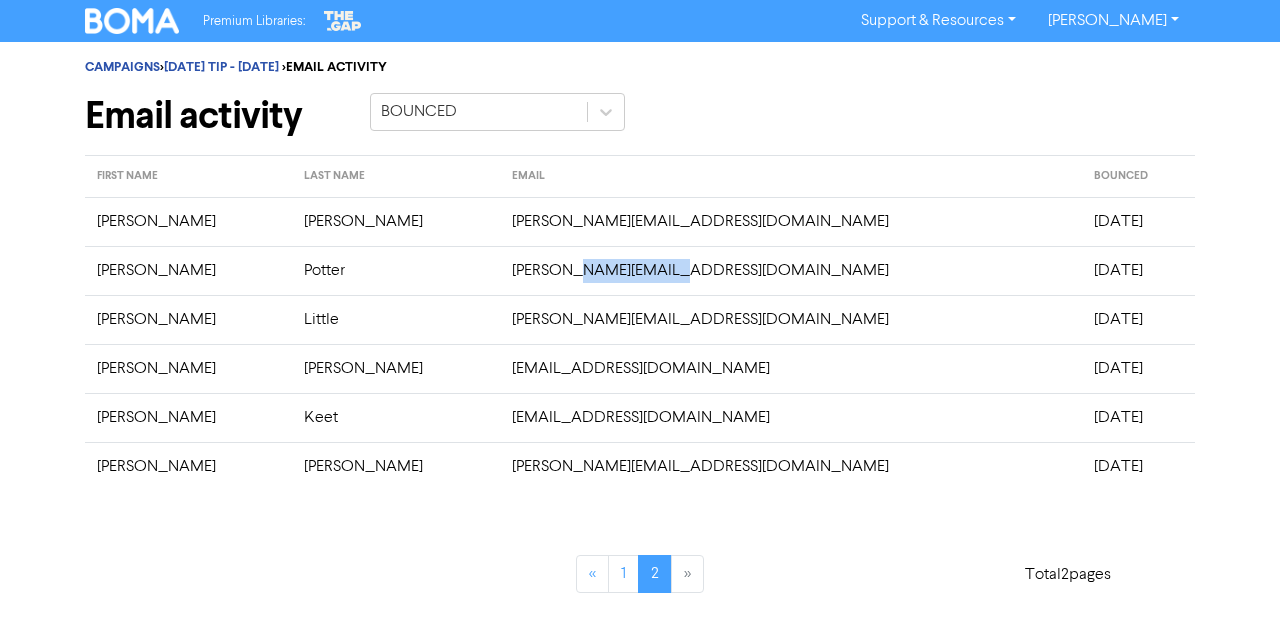 click on "[PERSON_NAME][EMAIL_ADDRESS][DOMAIN_NAME]" at bounding box center (791, 270) 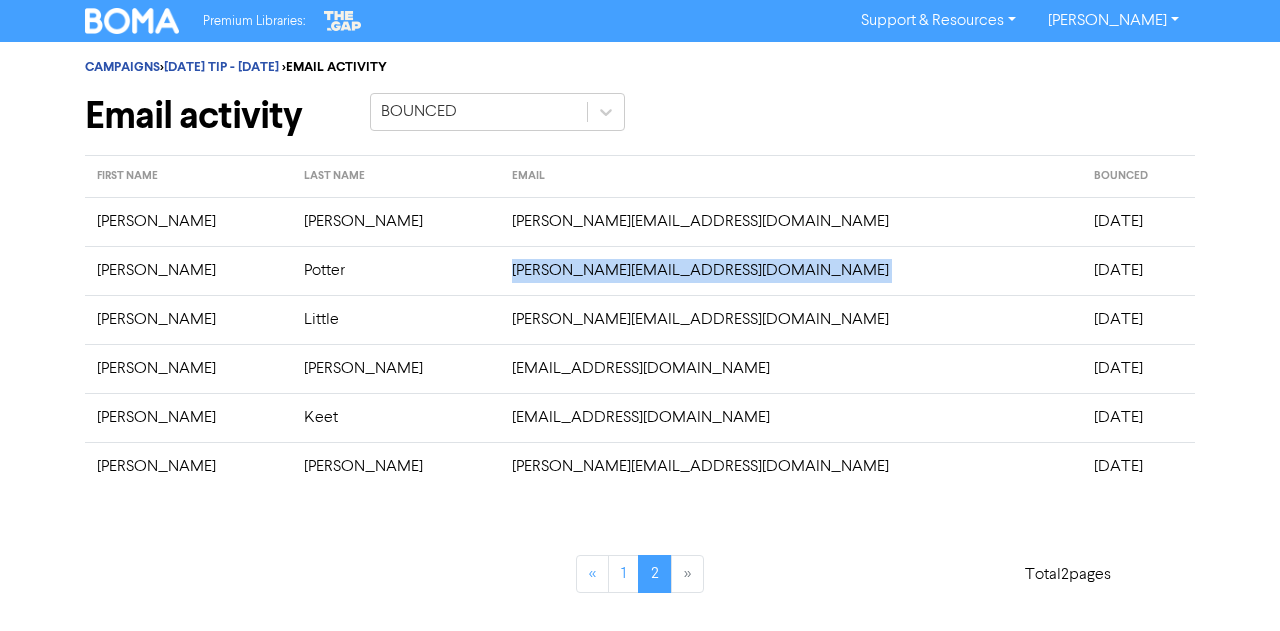 click on "[PERSON_NAME][EMAIL_ADDRESS][DOMAIN_NAME]" at bounding box center [791, 270] 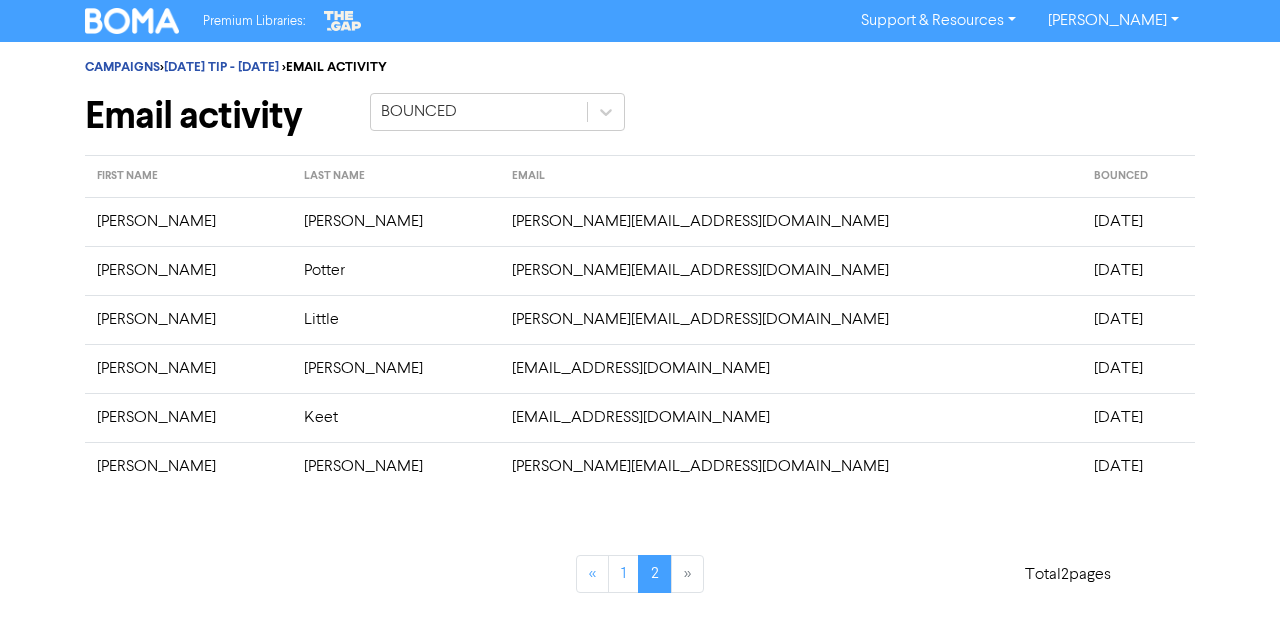 click on "[PERSON_NAME][EMAIL_ADDRESS][DOMAIN_NAME]" at bounding box center [791, 319] 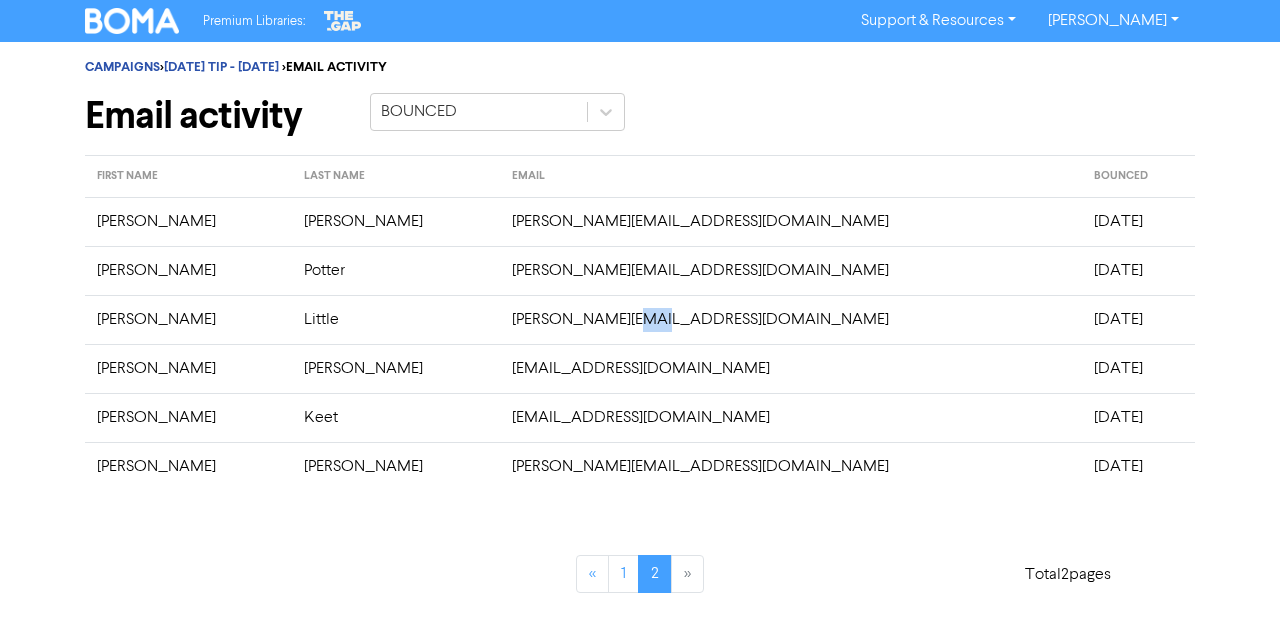 click on "[PERSON_NAME][EMAIL_ADDRESS][DOMAIN_NAME]" at bounding box center (791, 319) 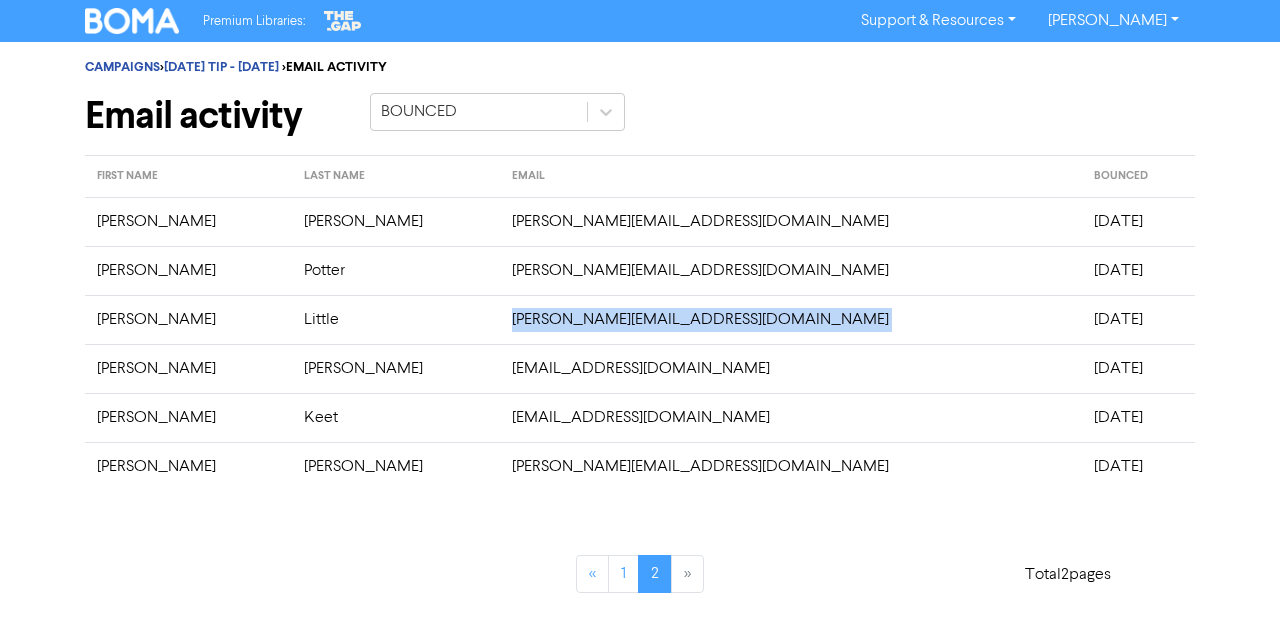 click on "[PERSON_NAME][EMAIL_ADDRESS][DOMAIN_NAME]" at bounding box center [791, 319] 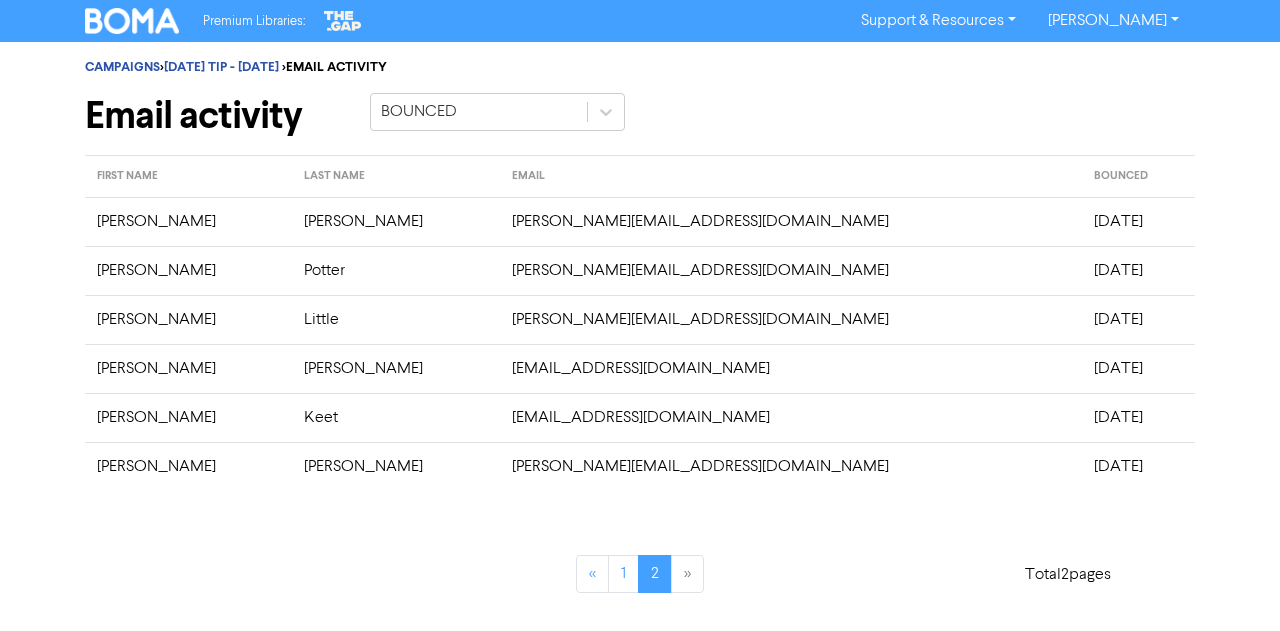 click on "[EMAIL_ADDRESS][DOMAIN_NAME]" at bounding box center (791, 368) 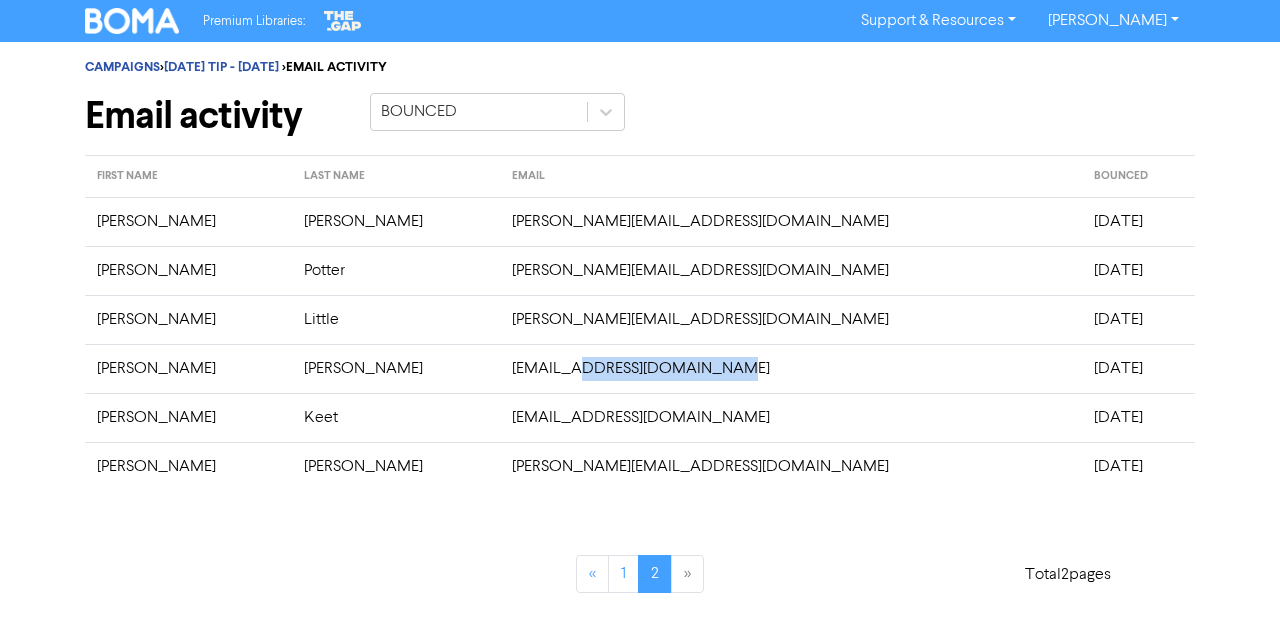 click on "[EMAIL_ADDRESS][DOMAIN_NAME]" at bounding box center [791, 368] 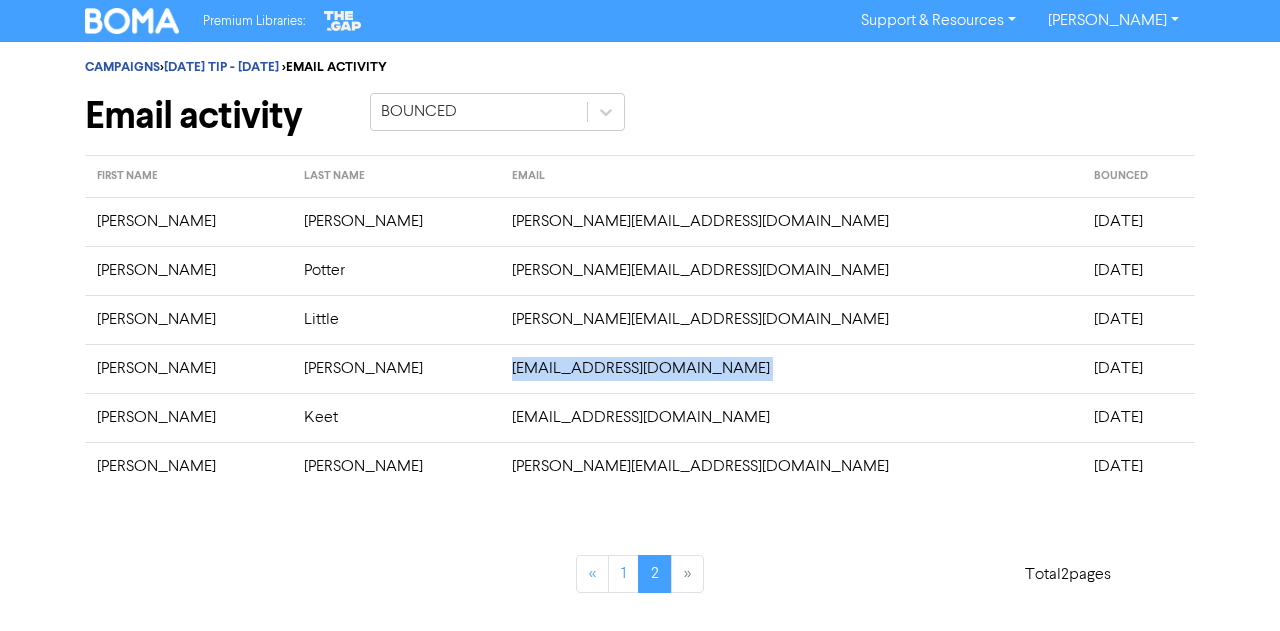 click on "[EMAIL_ADDRESS][DOMAIN_NAME]" at bounding box center [791, 368] 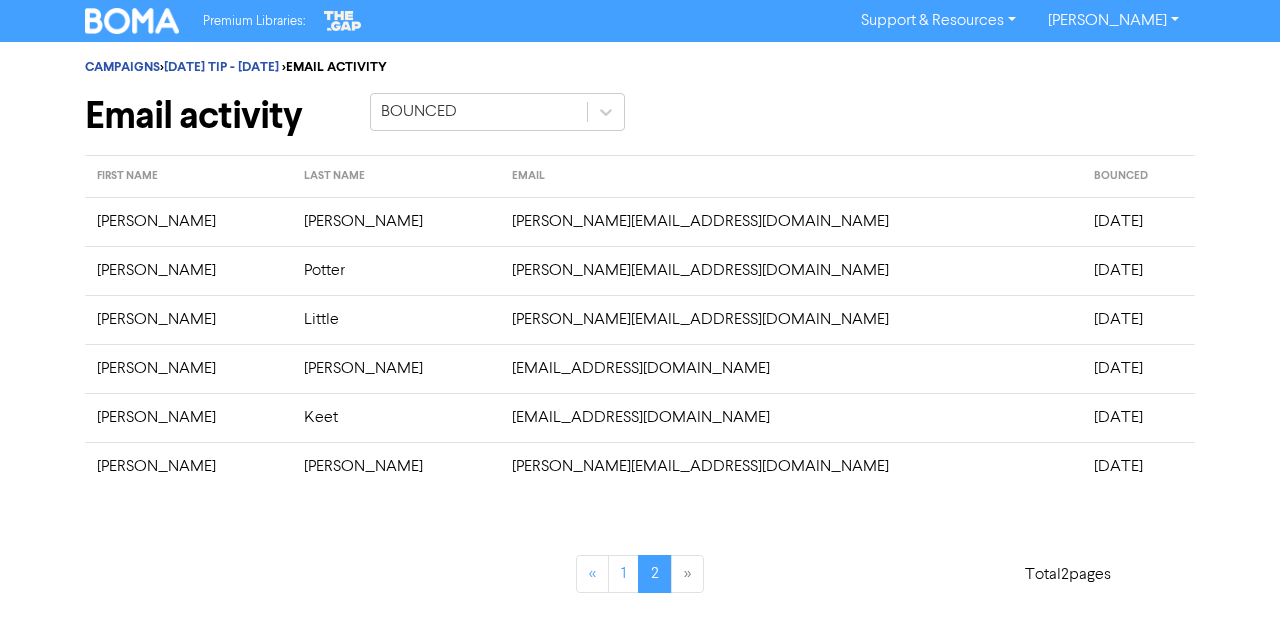 click on "[EMAIL_ADDRESS][DOMAIN_NAME]" at bounding box center (791, 417) 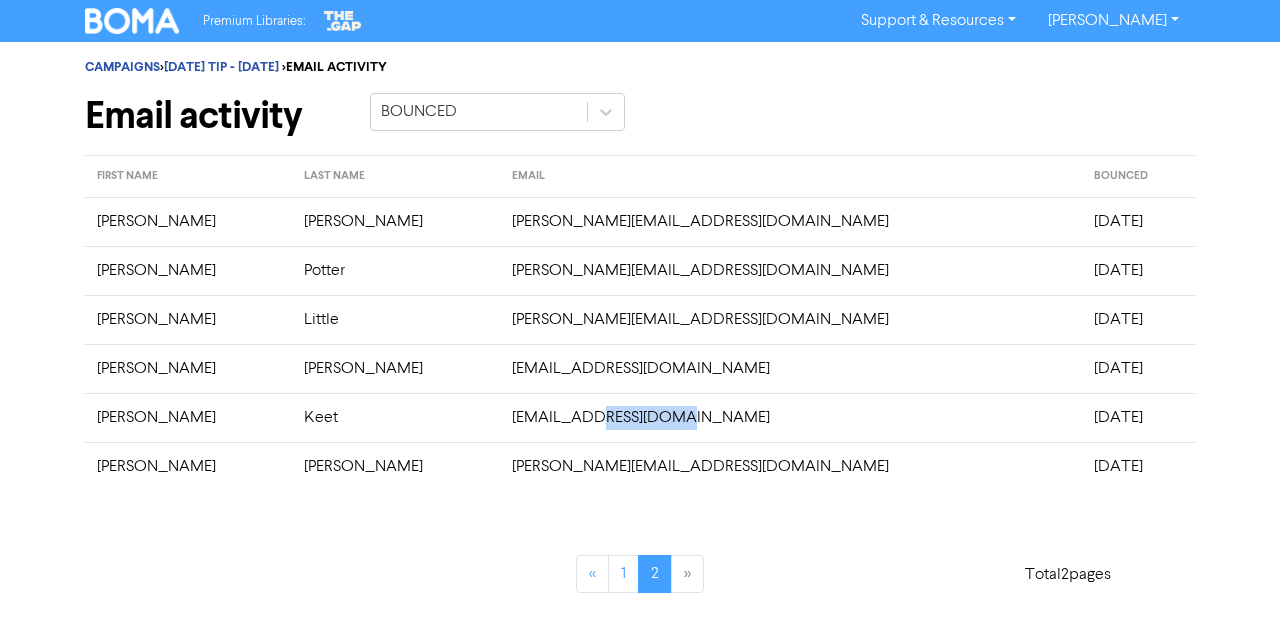 click on "[EMAIL_ADDRESS][DOMAIN_NAME]" at bounding box center [791, 417] 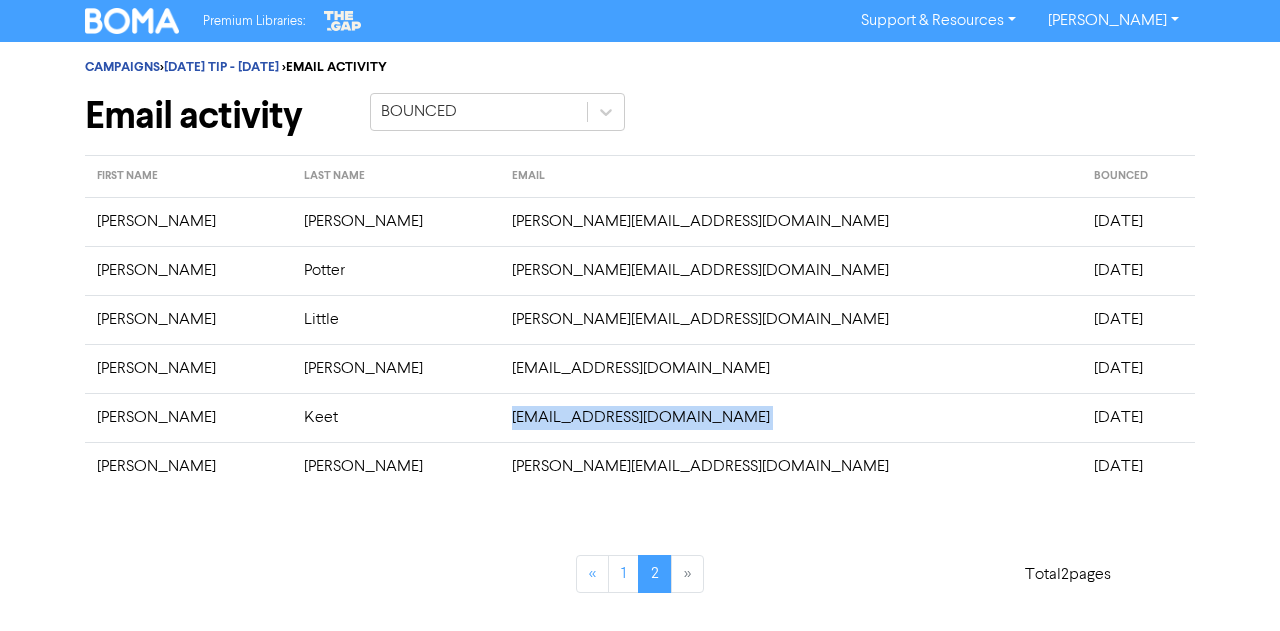 click on "[EMAIL_ADDRESS][DOMAIN_NAME]" at bounding box center [791, 417] 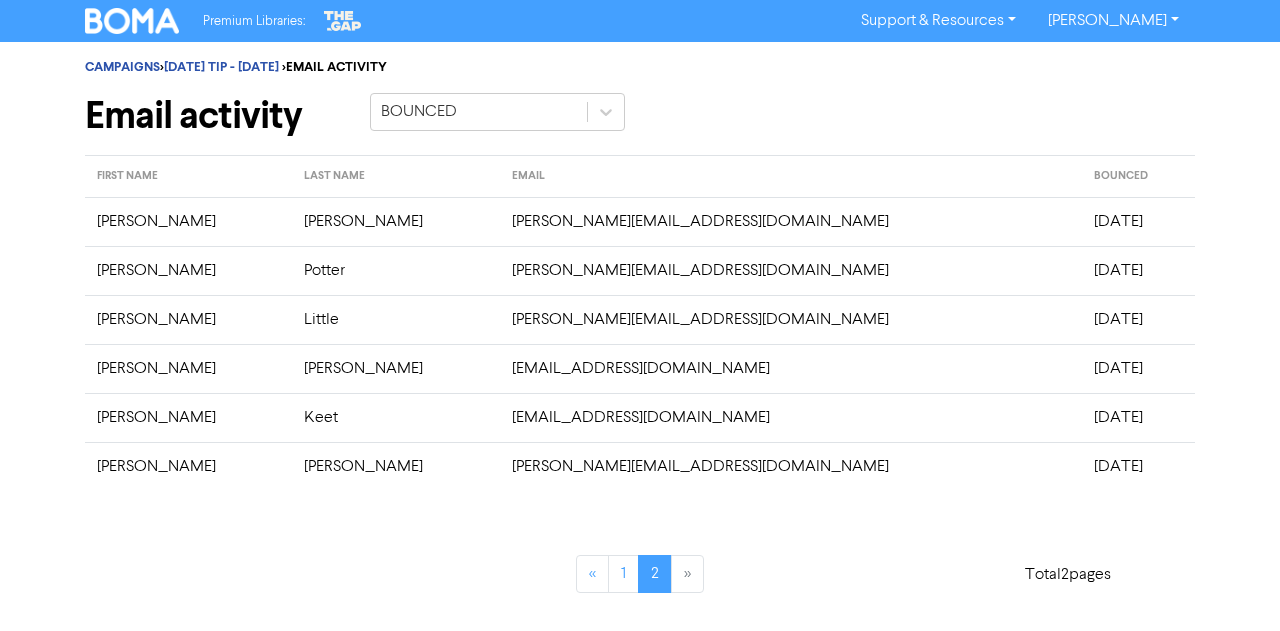click on "[PERSON_NAME][EMAIL_ADDRESS][DOMAIN_NAME]" at bounding box center [791, 466] 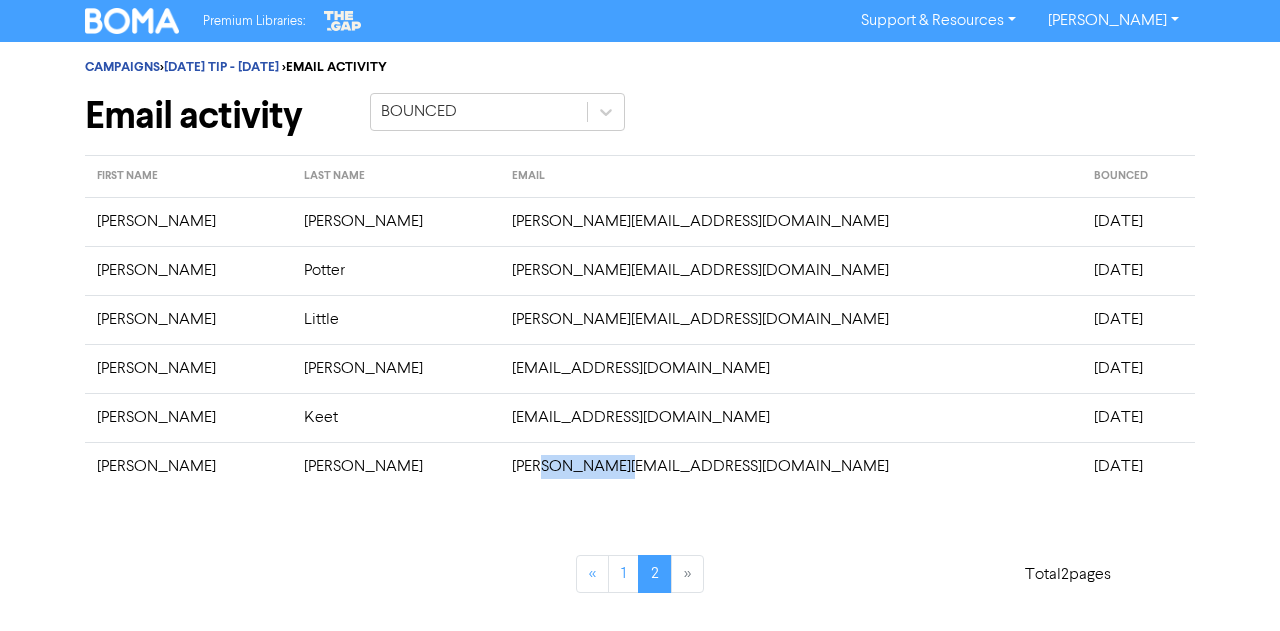 click on "[PERSON_NAME][EMAIL_ADDRESS][DOMAIN_NAME]" at bounding box center (791, 466) 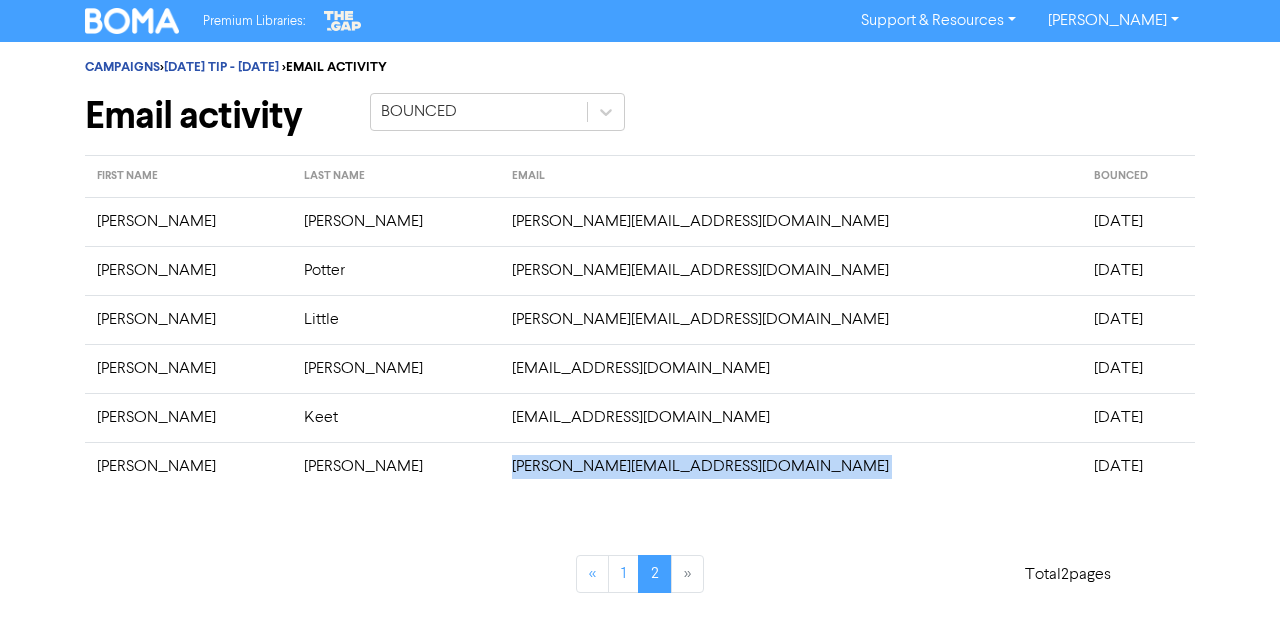 click on "[PERSON_NAME][EMAIL_ADDRESS][DOMAIN_NAME]" at bounding box center (791, 466) 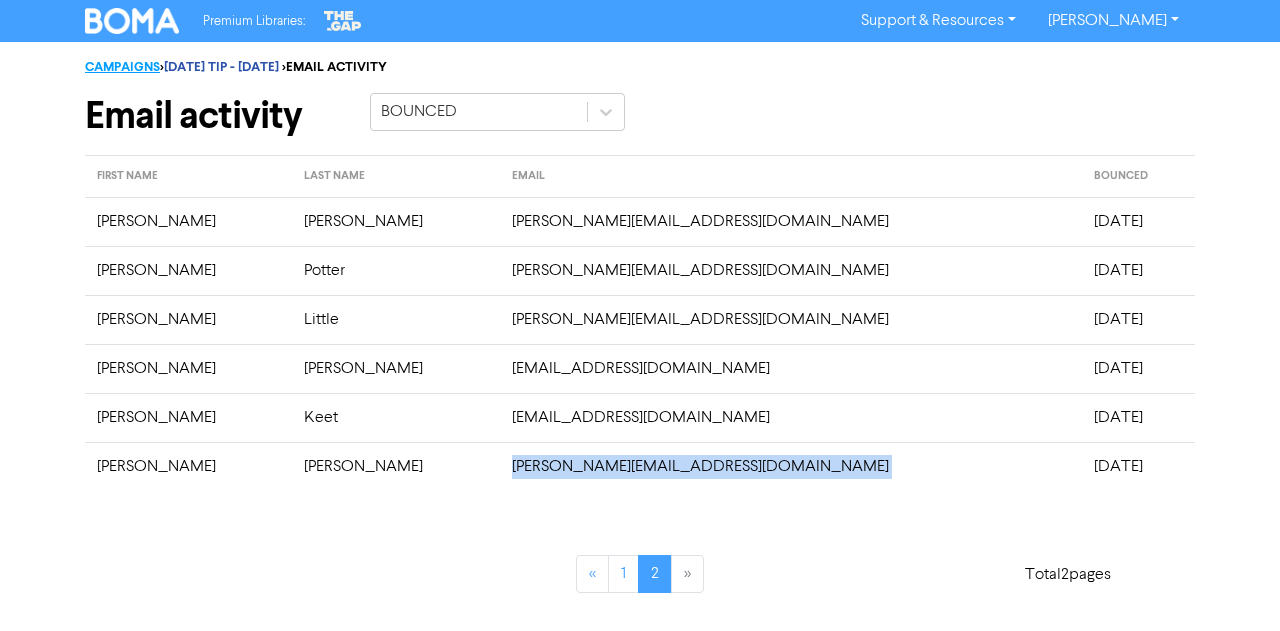 click on "CAMPAIGNS" at bounding box center (122, 67) 